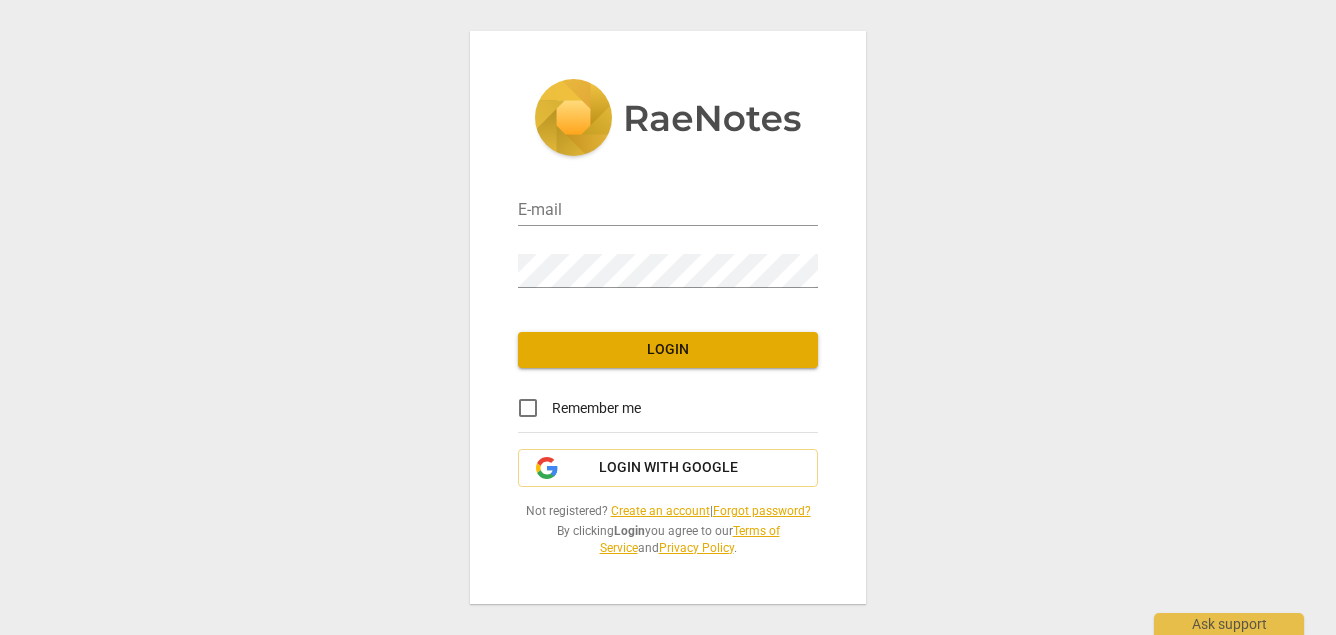 scroll, scrollTop: 0, scrollLeft: 0, axis: both 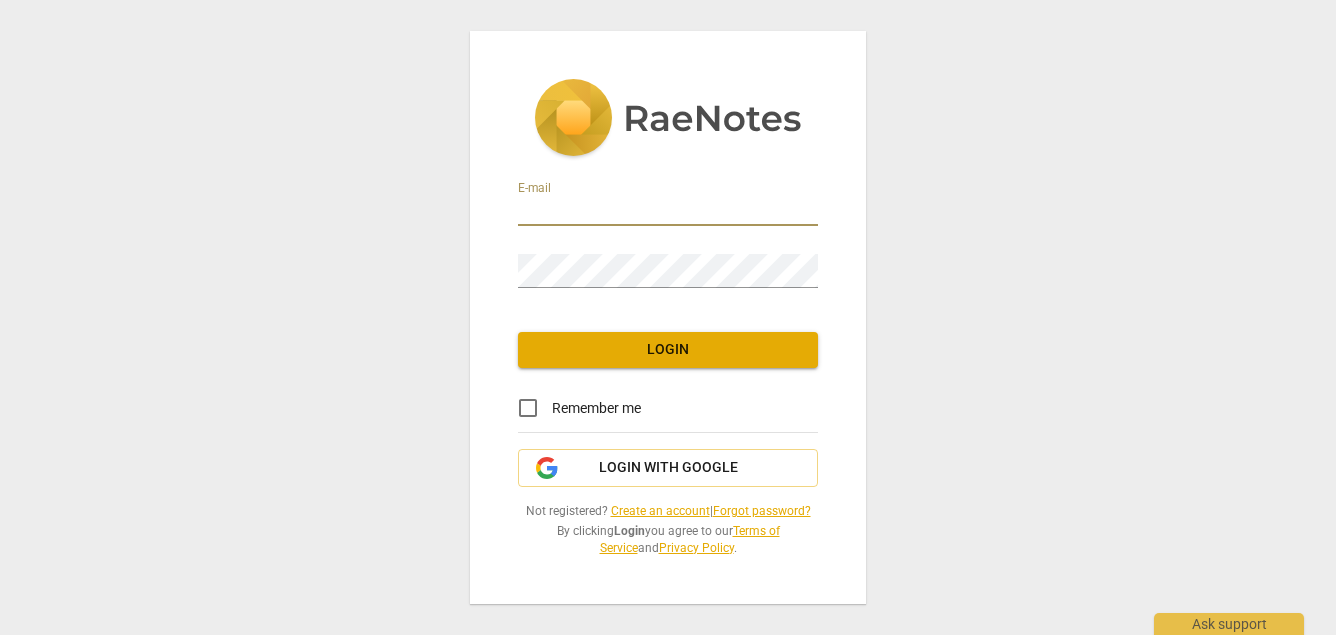click at bounding box center (668, 211) 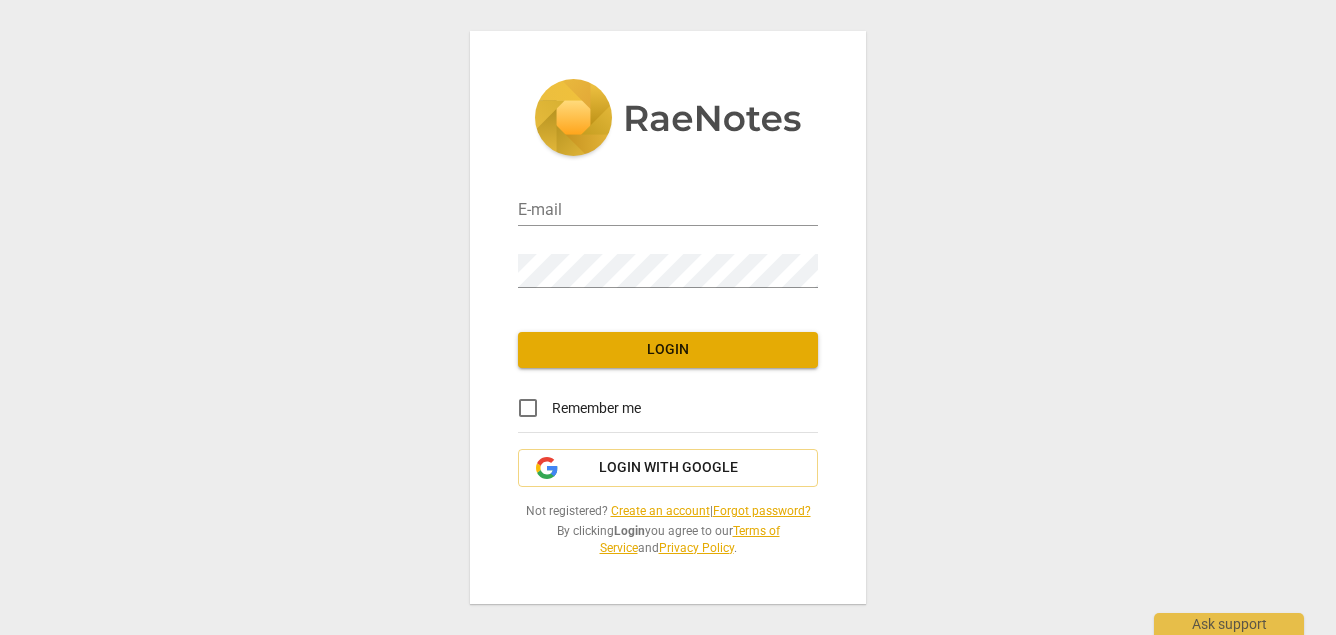 type on "[EMAIL]" 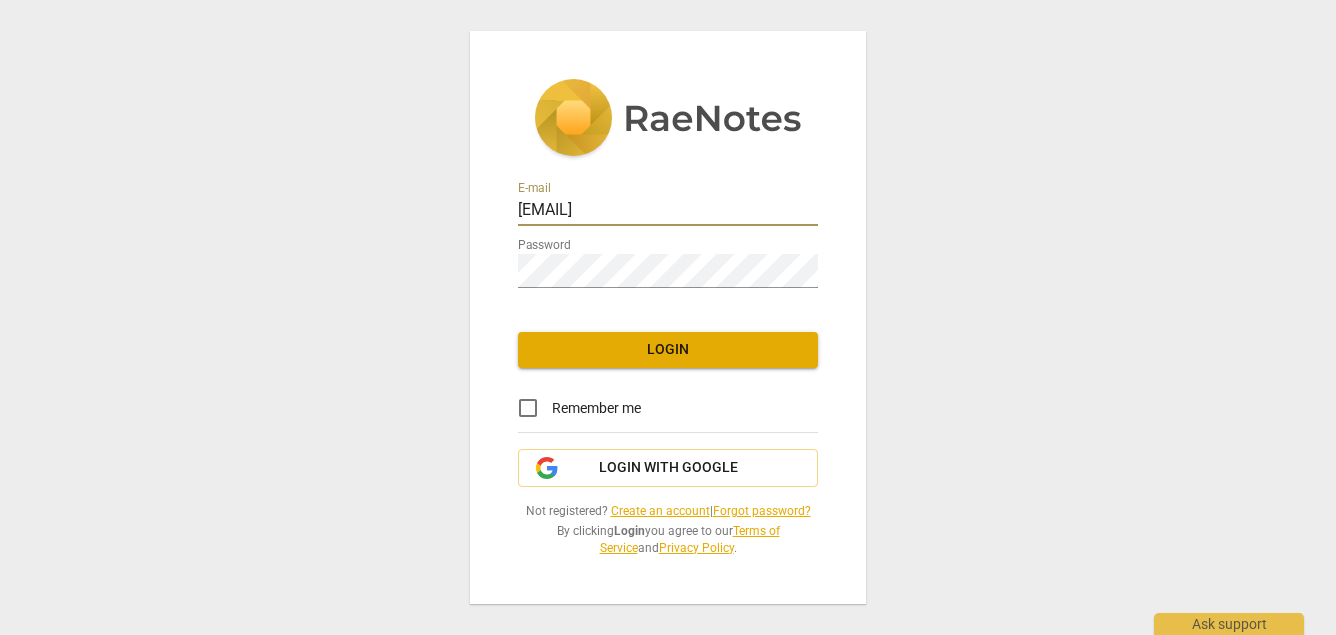click on "Login" at bounding box center [668, 350] 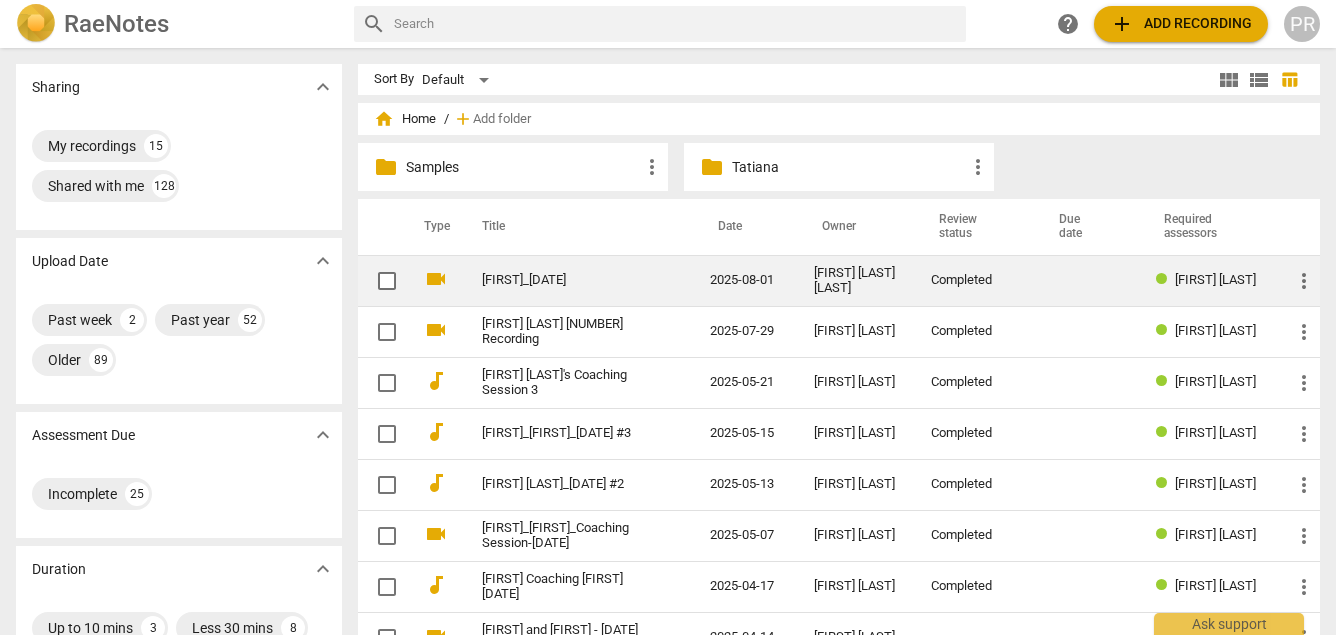 click on "[FIRST]_[DATE]" at bounding box center (560, 280) 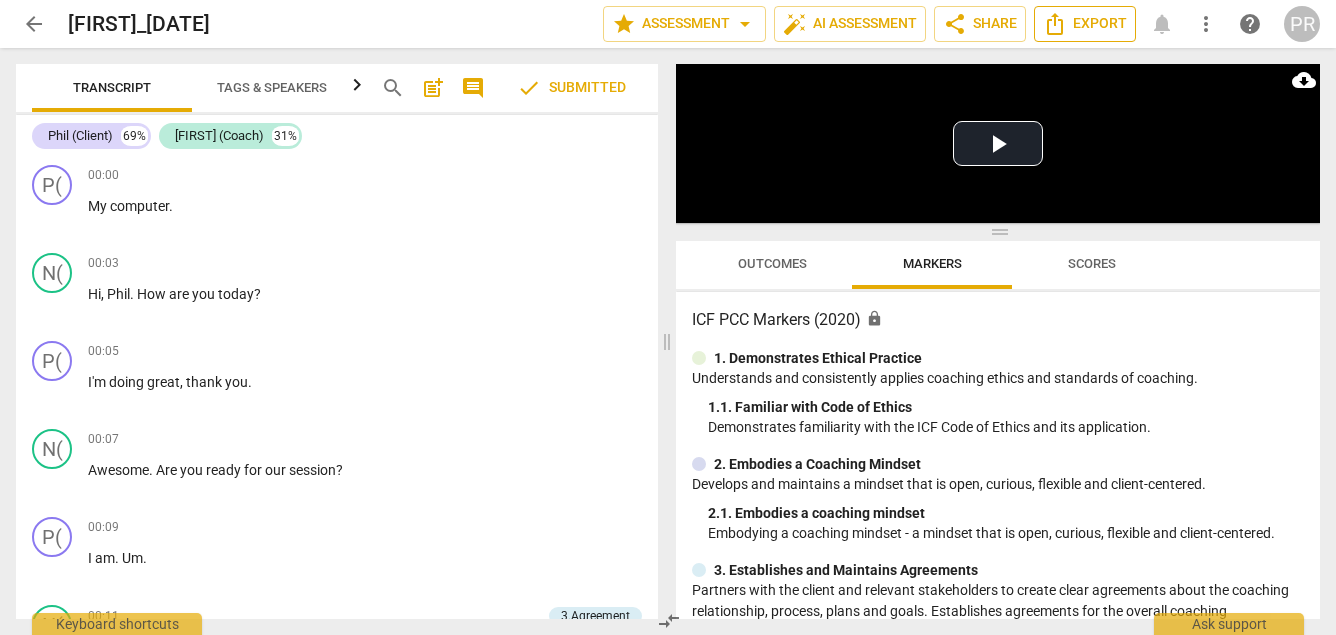 click on "Export" at bounding box center (1085, 24) 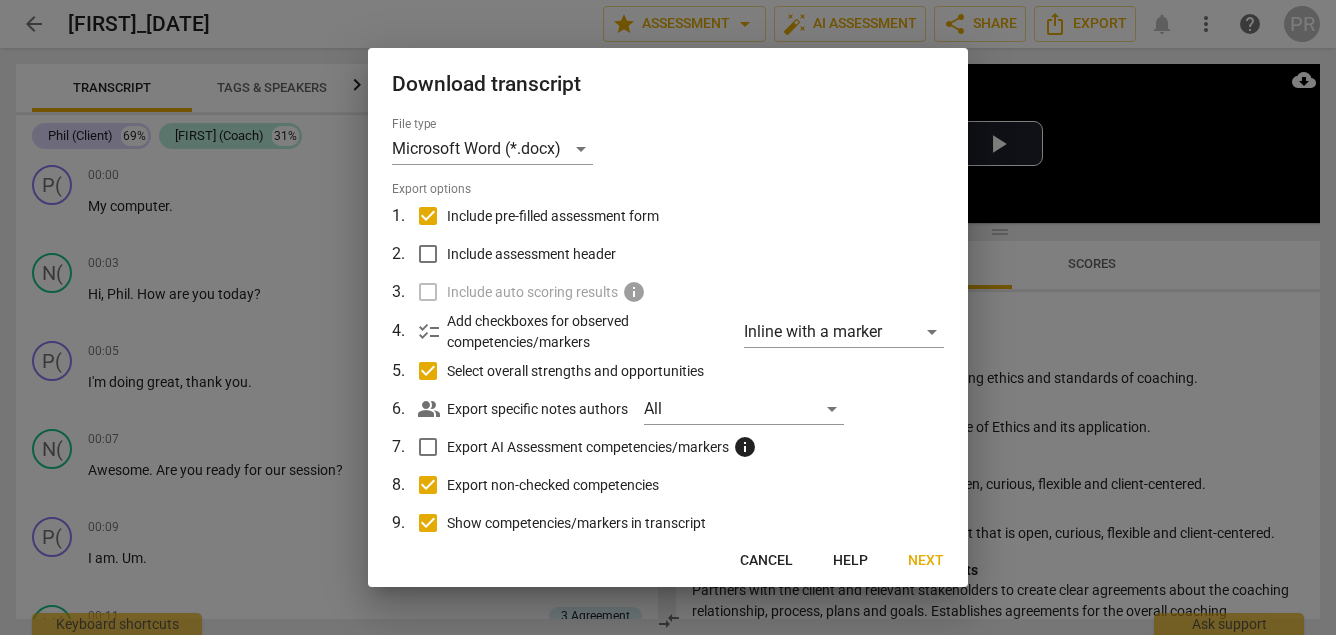 click on "Next" at bounding box center [926, 561] 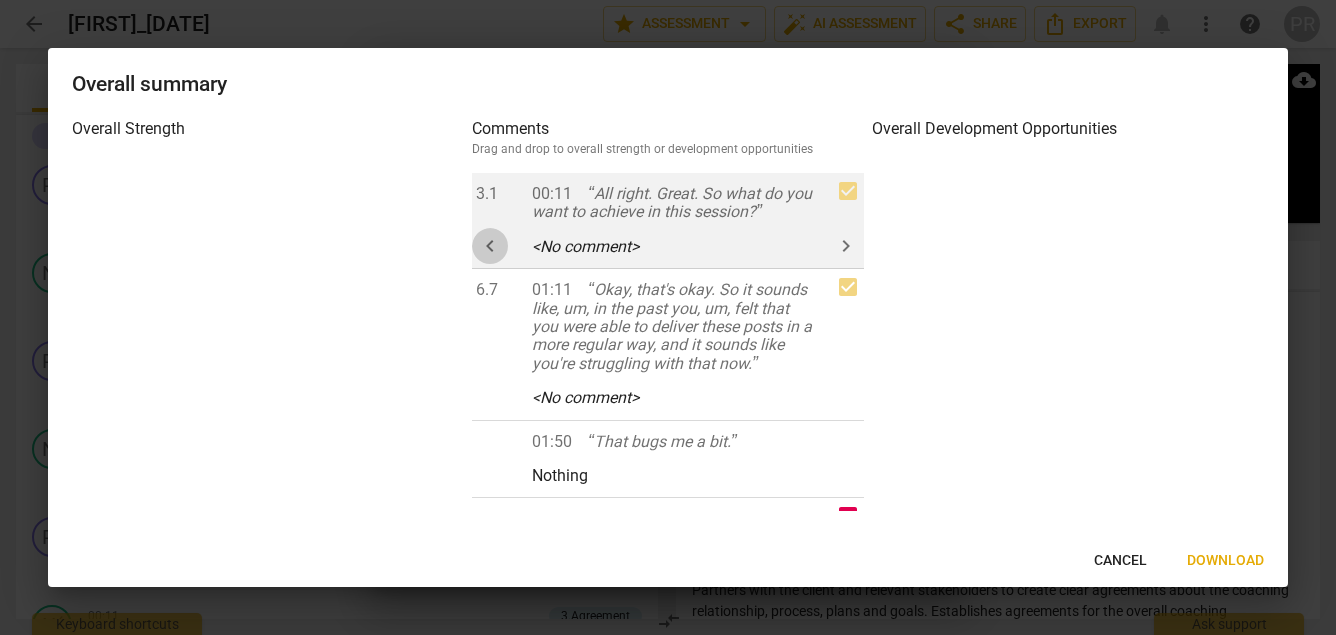 click on "keyboard_arrow_left" at bounding box center (490, 246) 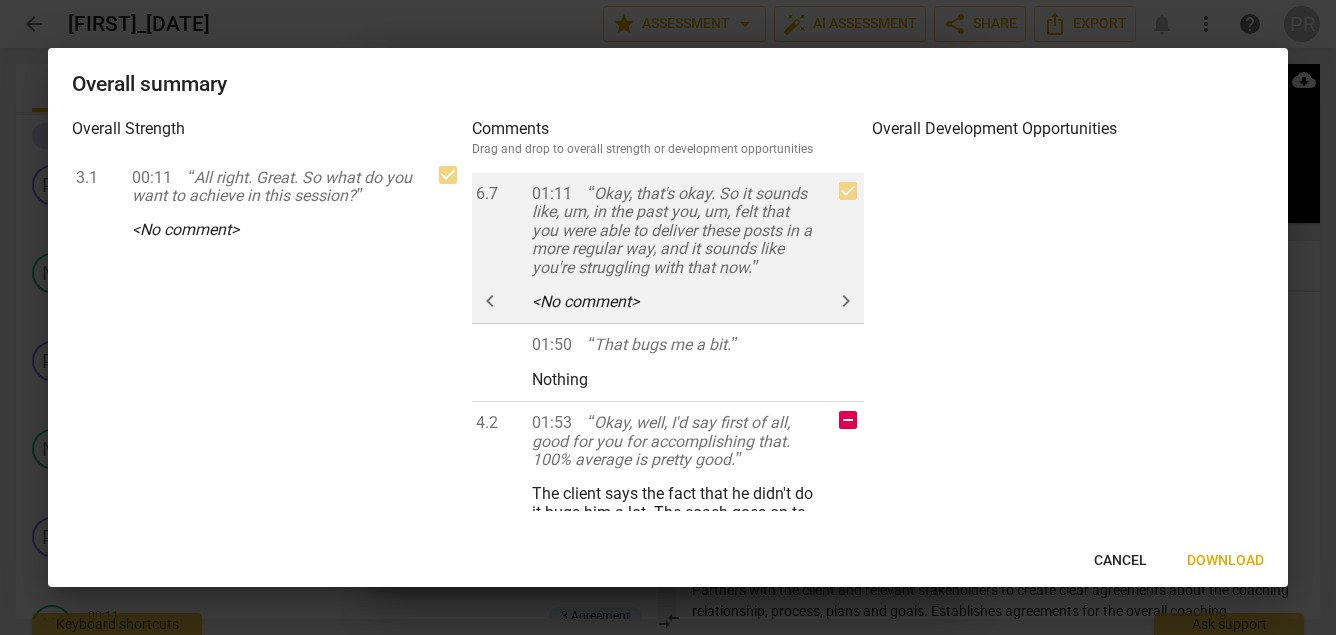 click on "keyboard_arrow_left" at bounding box center (490, 301) 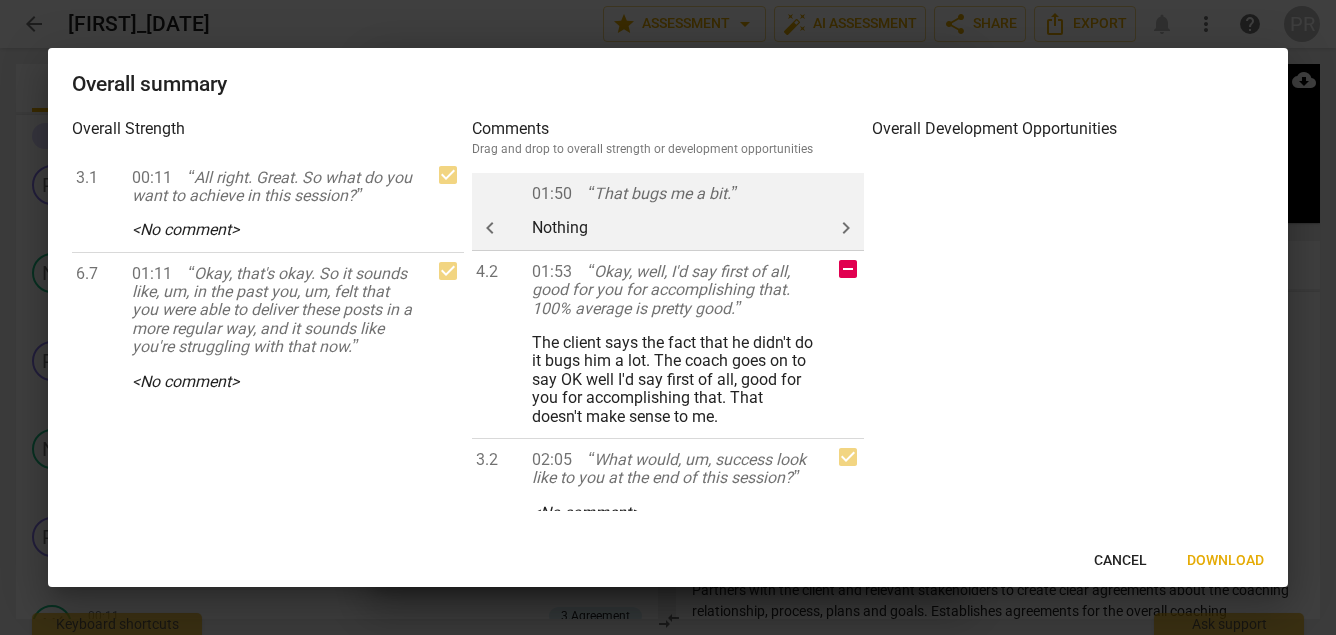 click on "[TIME] That bugs me a bit. Nothing keyboard_arrow_left keyboard_arrow_right" at bounding box center (668, 212) 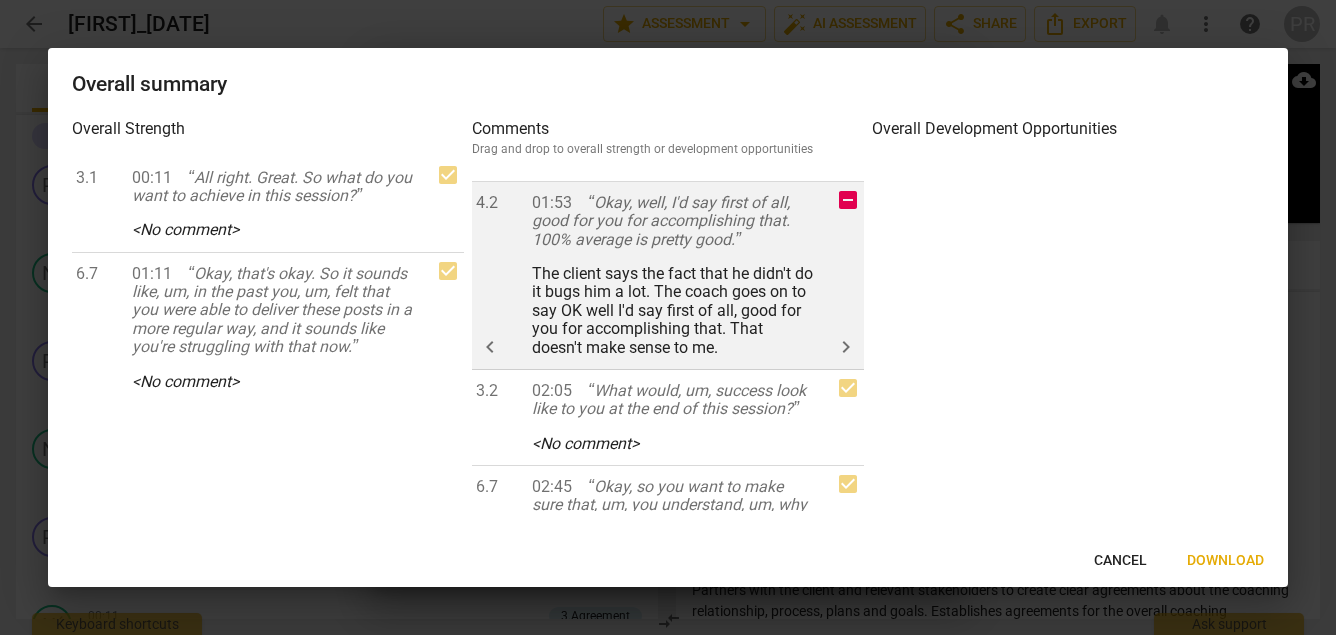 scroll, scrollTop: 0, scrollLeft: 0, axis: both 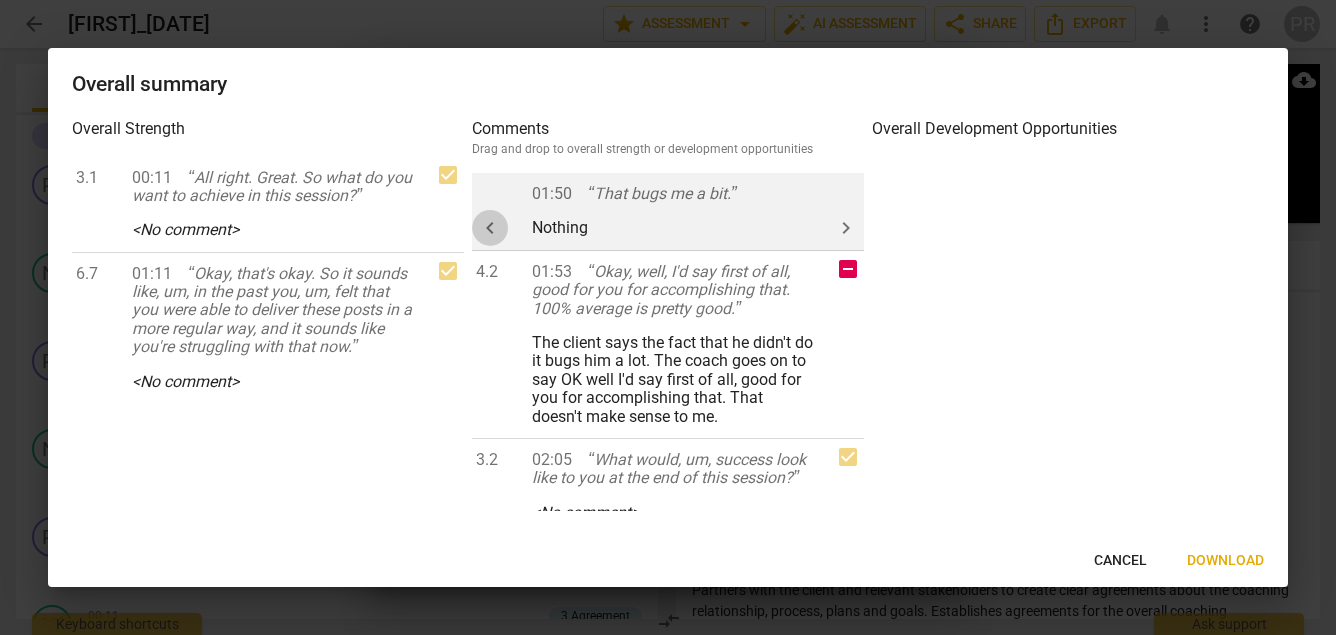 click on "keyboard_arrow_left" at bounding box center (490, 228) 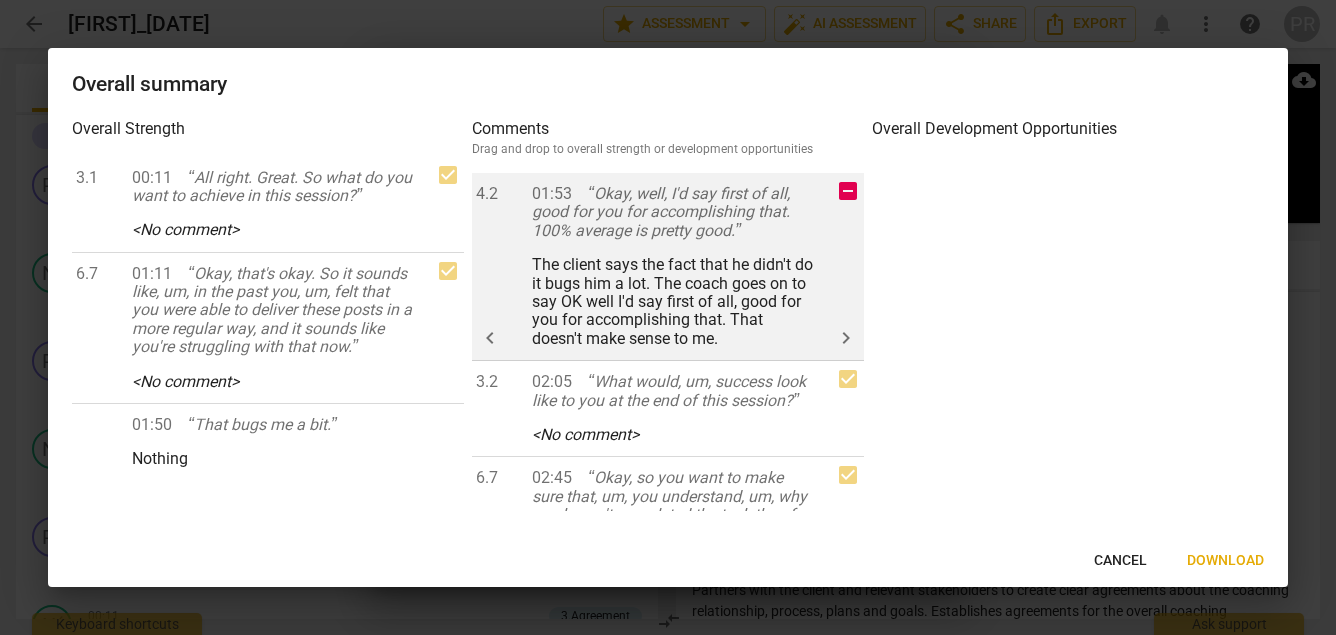 click on "keyboard_arrow_right" at bounding box center [846, 338] 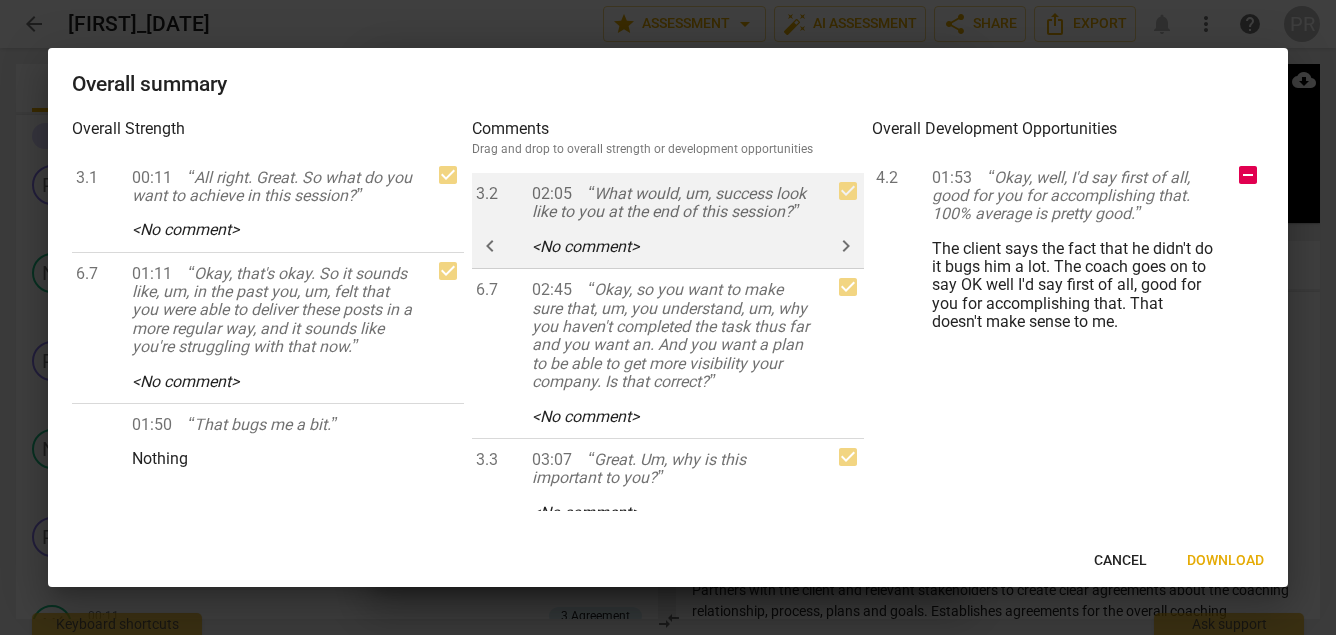 click on "[NUMBER] [TIME] What would, um, success look like to you at the end of this session? < No comment > keyboard_arrow_left keyboard_arrow_right" at bounding box center [668, 221] 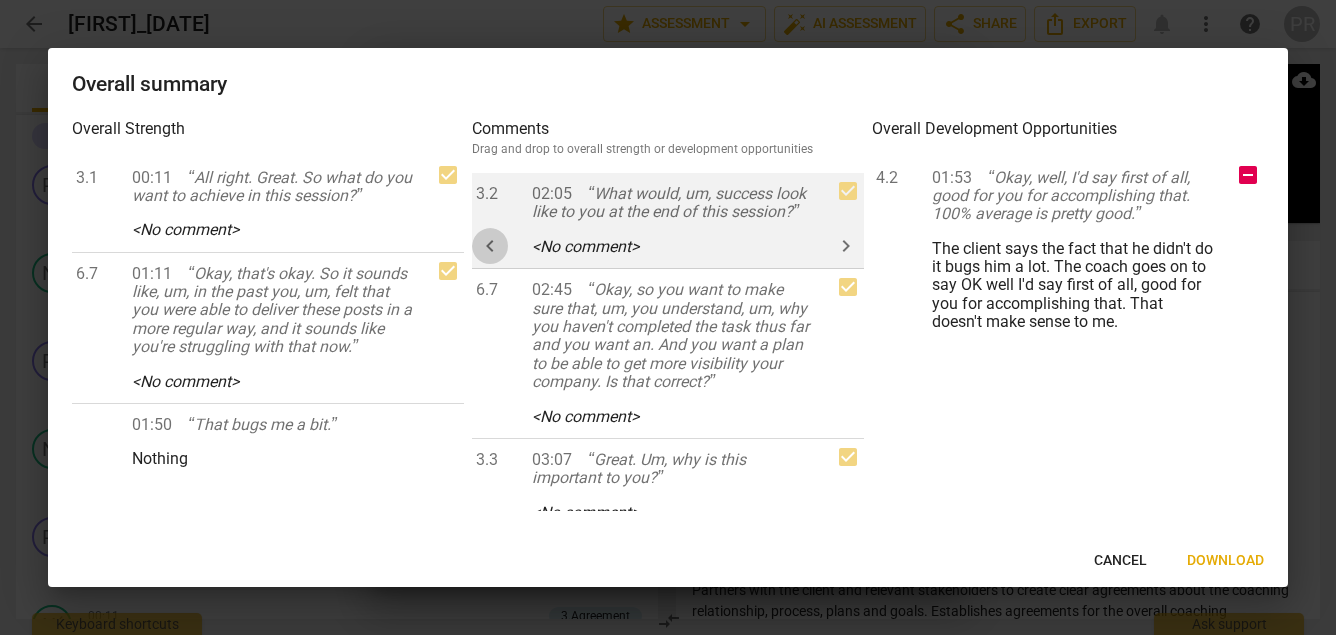 click on "keyboard_arrow_left" at bounding box center [490, 246] 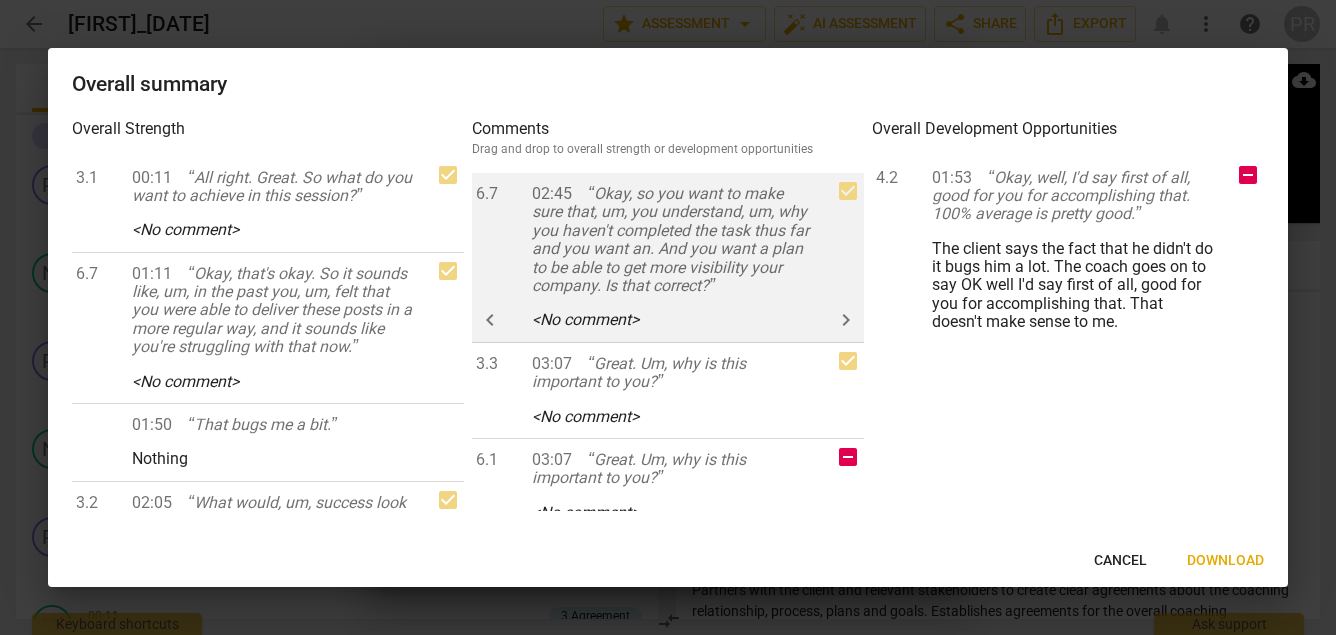 click on "keyboard_arrow_left" at bounding box center [490, 320] 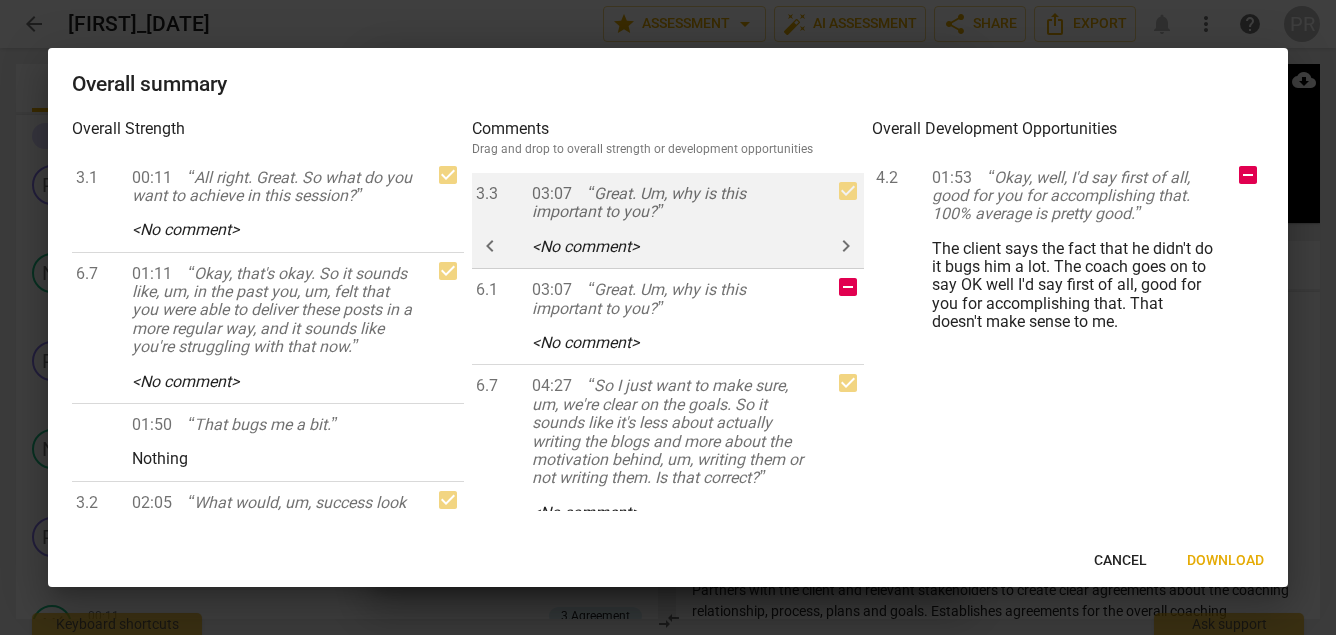 click on "keyboard_arrow_left" at bounding box center [490, 246] 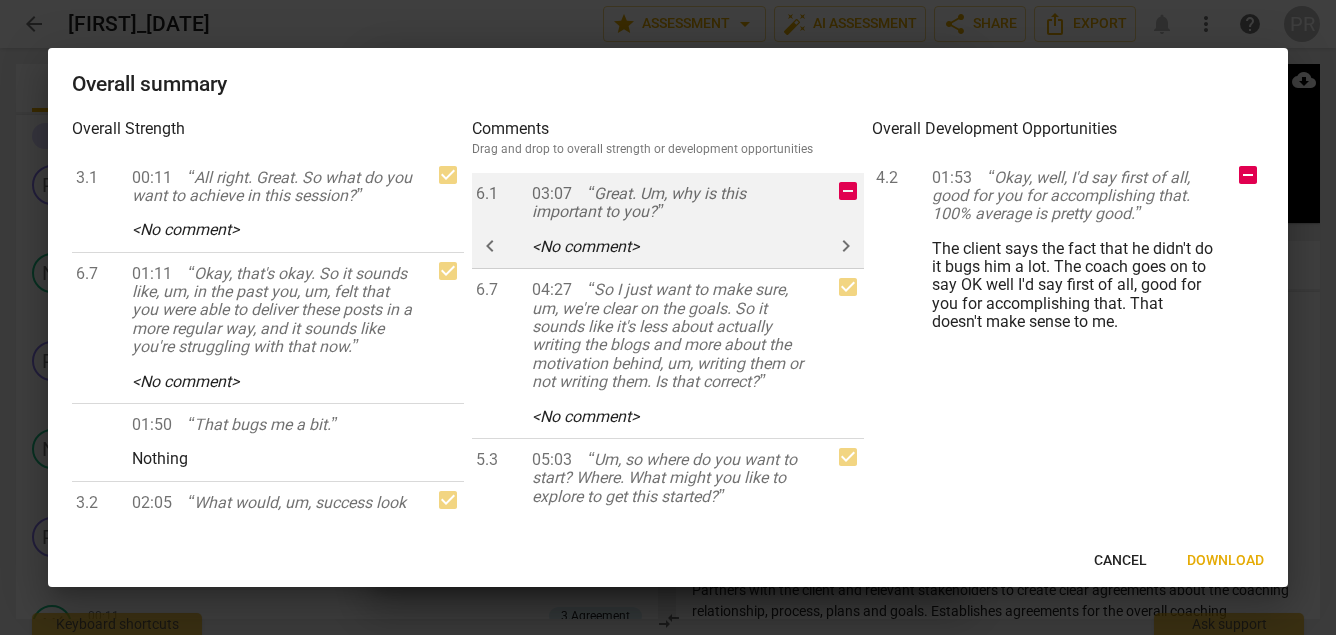 click on "keyboard_arrow_right" at bounding box center (846, 246) 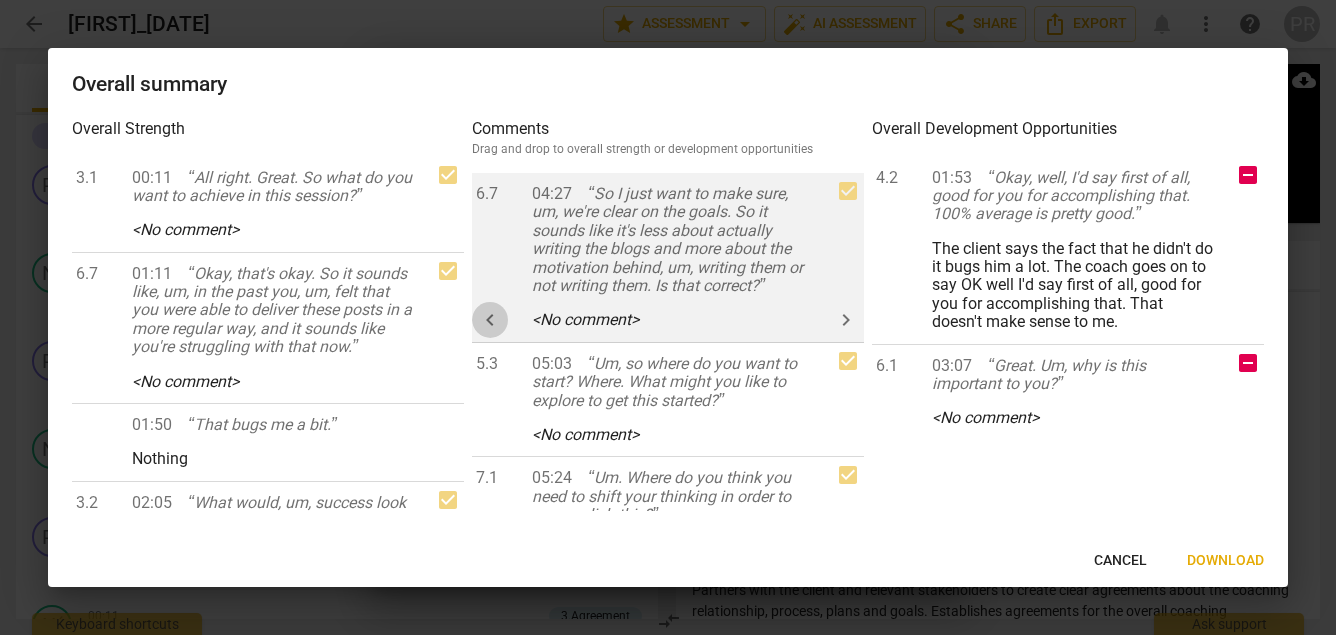 click on "keyboard_arrow_left" at bounding box center (490, 320) 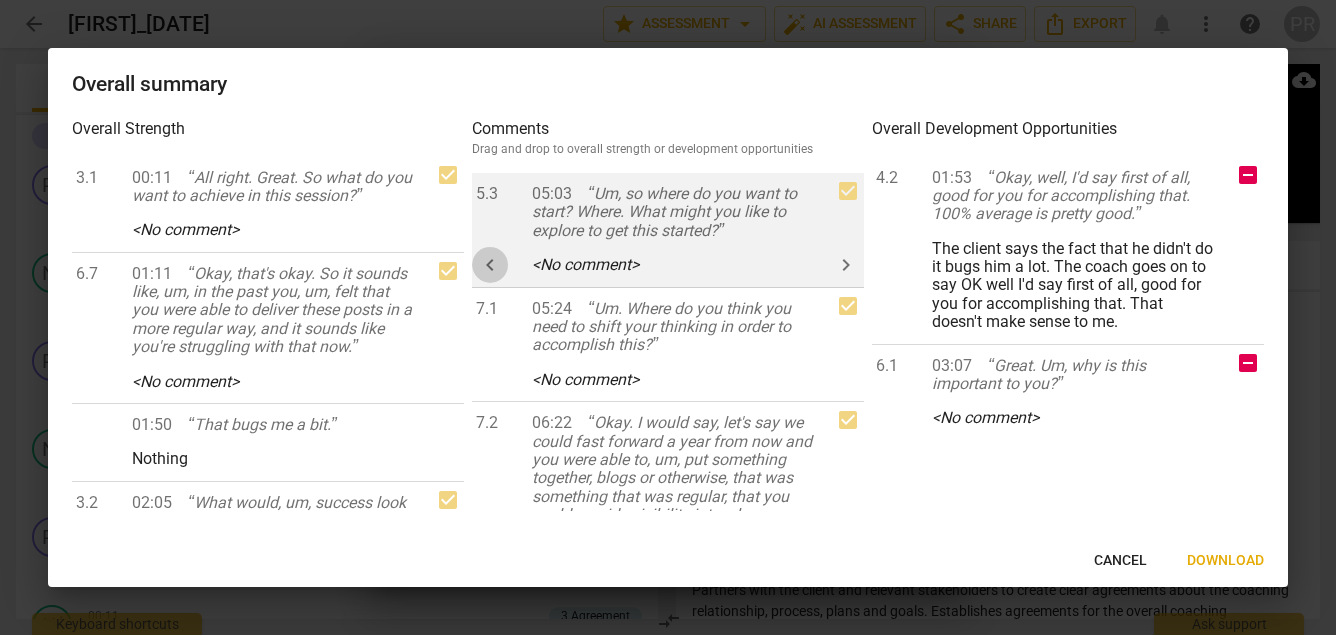 click on "keyboard_arrow_left" at bounding box center [490, 265] 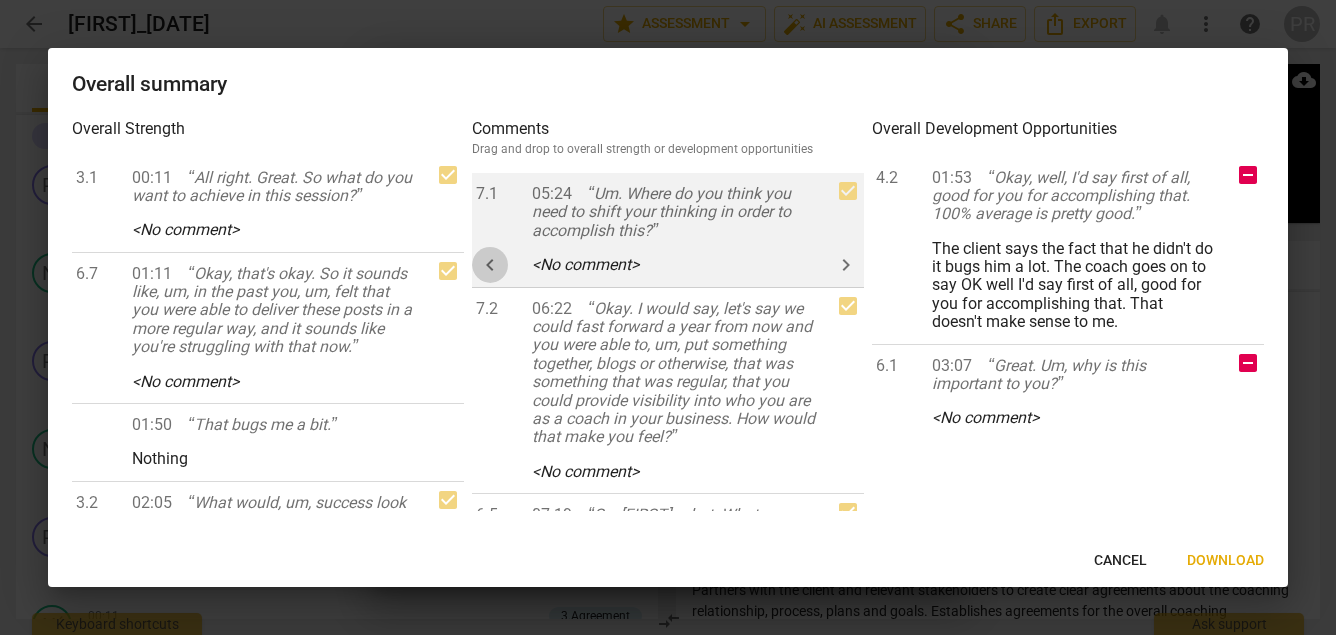 click on "keyboard_arrow_left" at bounding box center (490, 265) 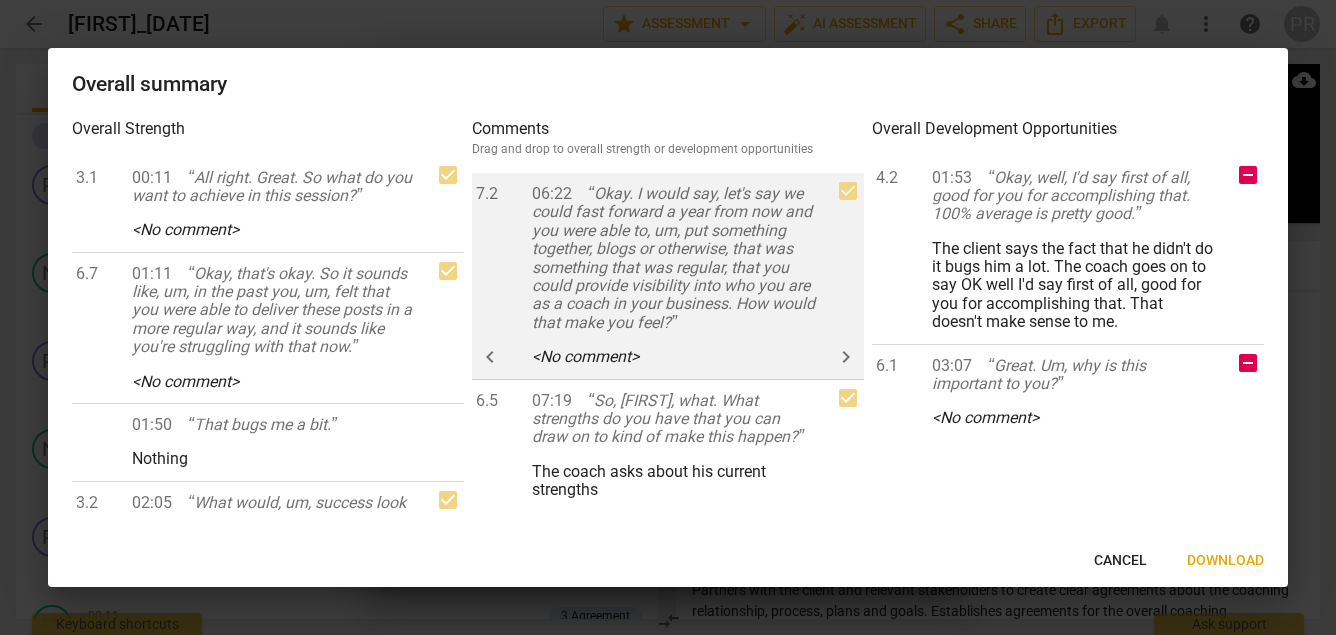 click on "keyboard_arrow_left" at bounding box center [490, 357] 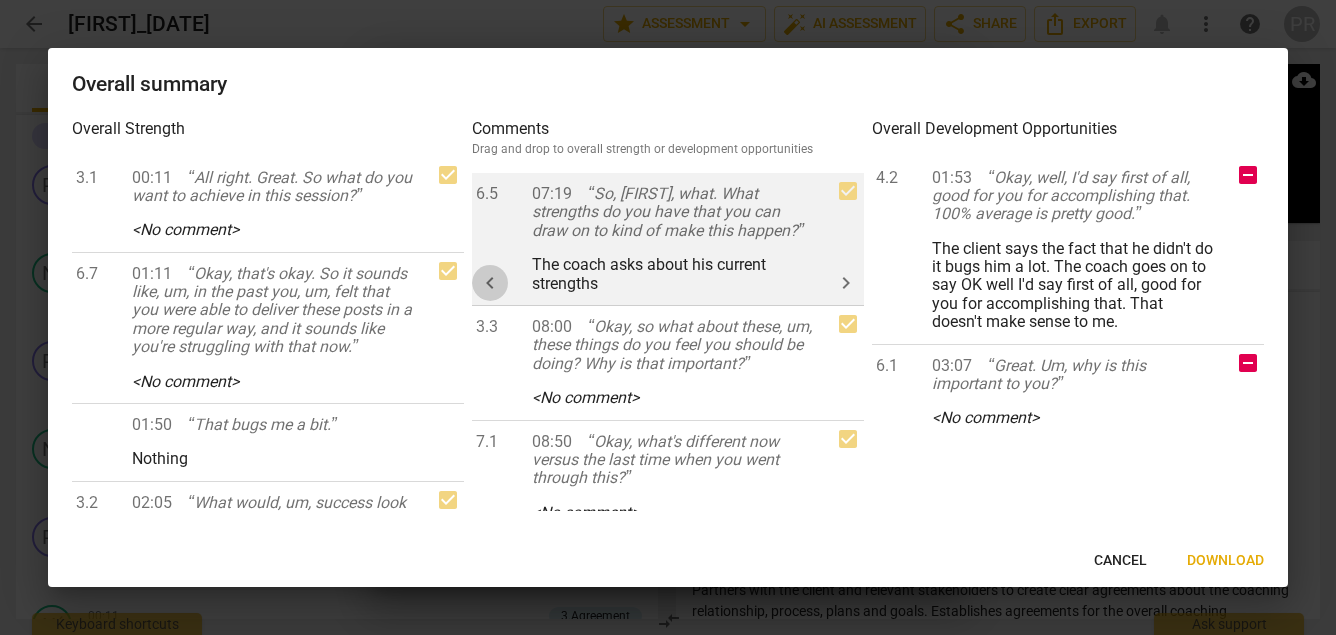 click on "keyboard_arrow_left" at bounding box center (490, 283) 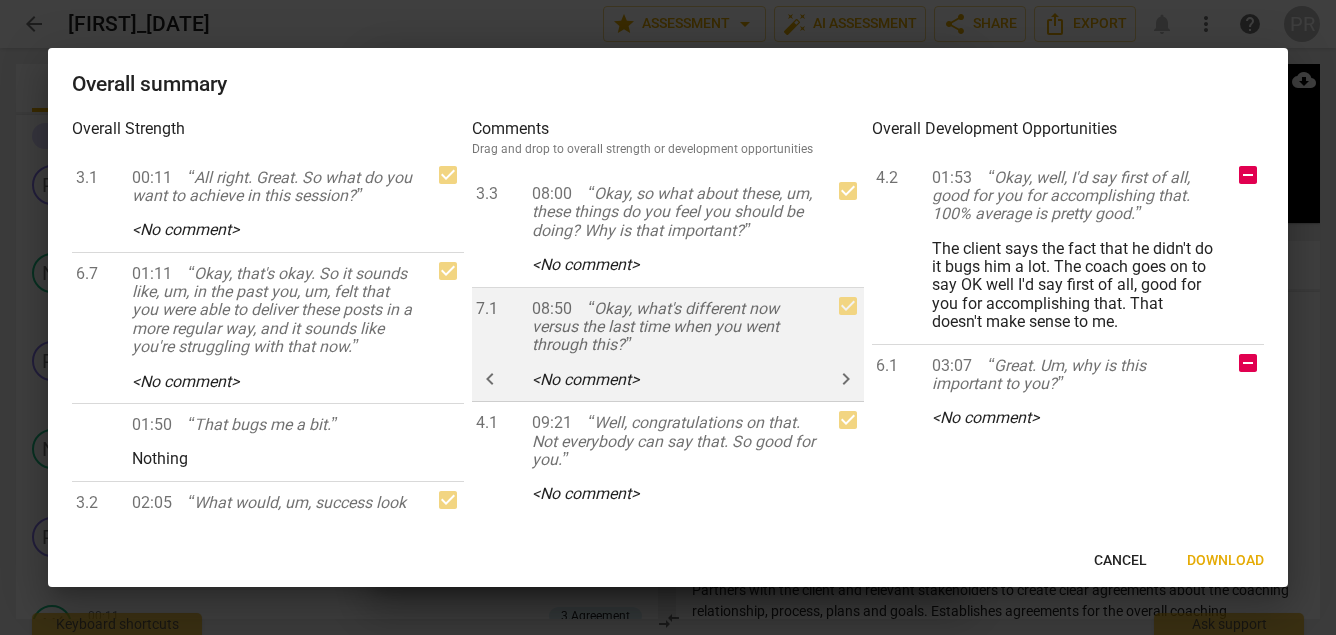 click on "keyboard_arrow_left" at bounding box center (490, 379) 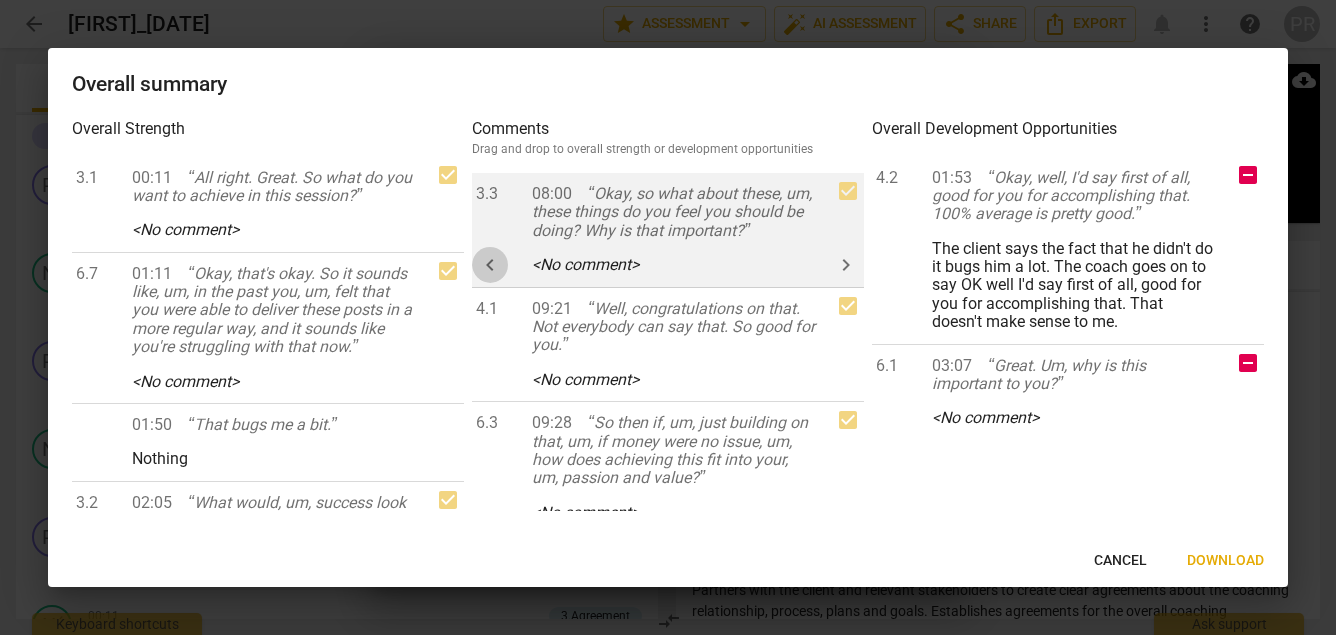 click on "keyboard_arrow_left" at bounding box center (490, 265) 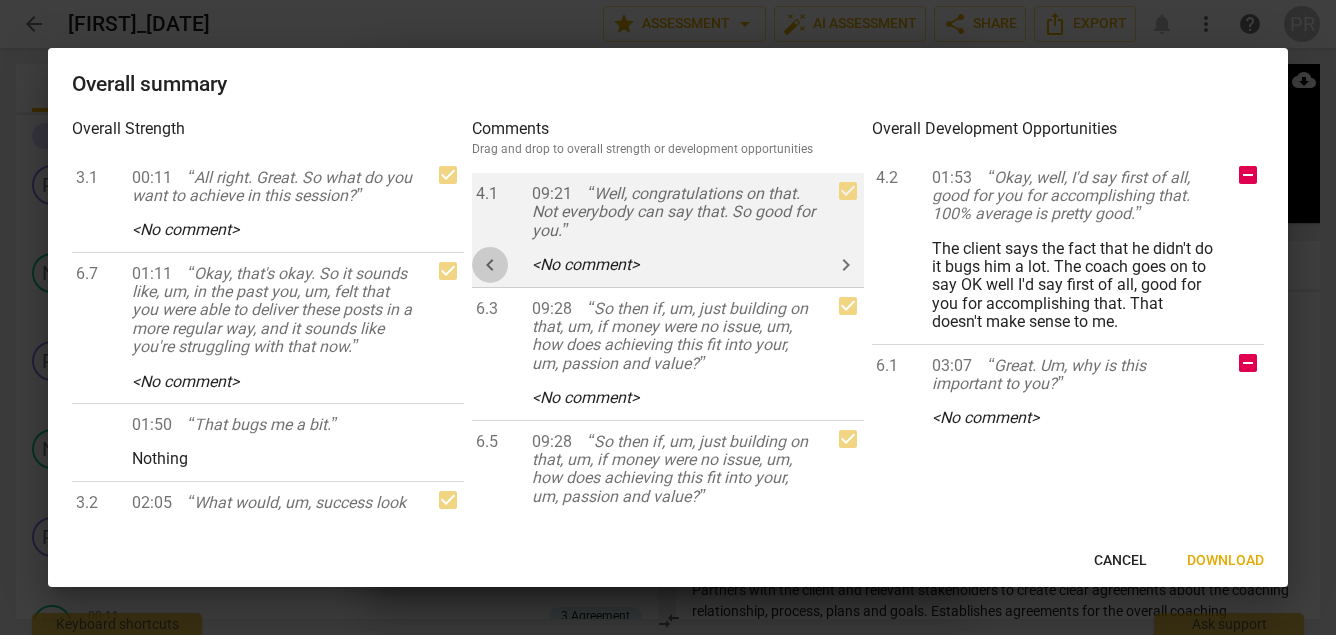 click on "keyboard_arrow_left" at bounding box center (490, 265) 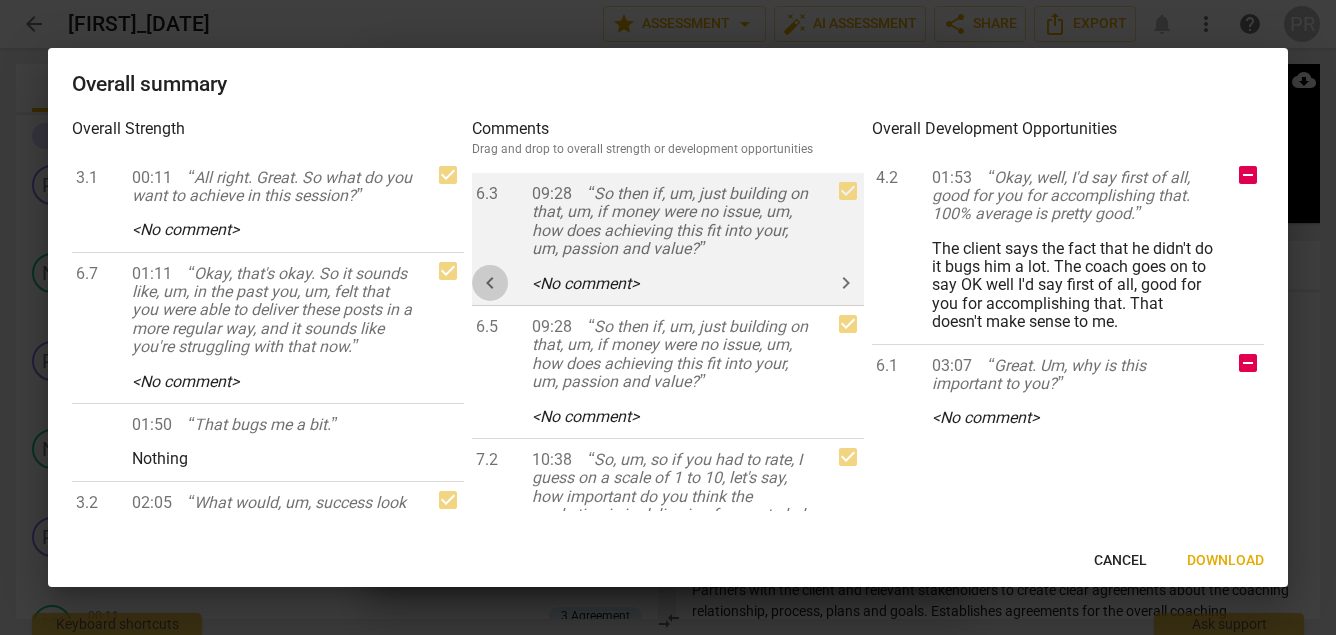 click on "keyboard_arrow_left" at bounding box center (490, 283) 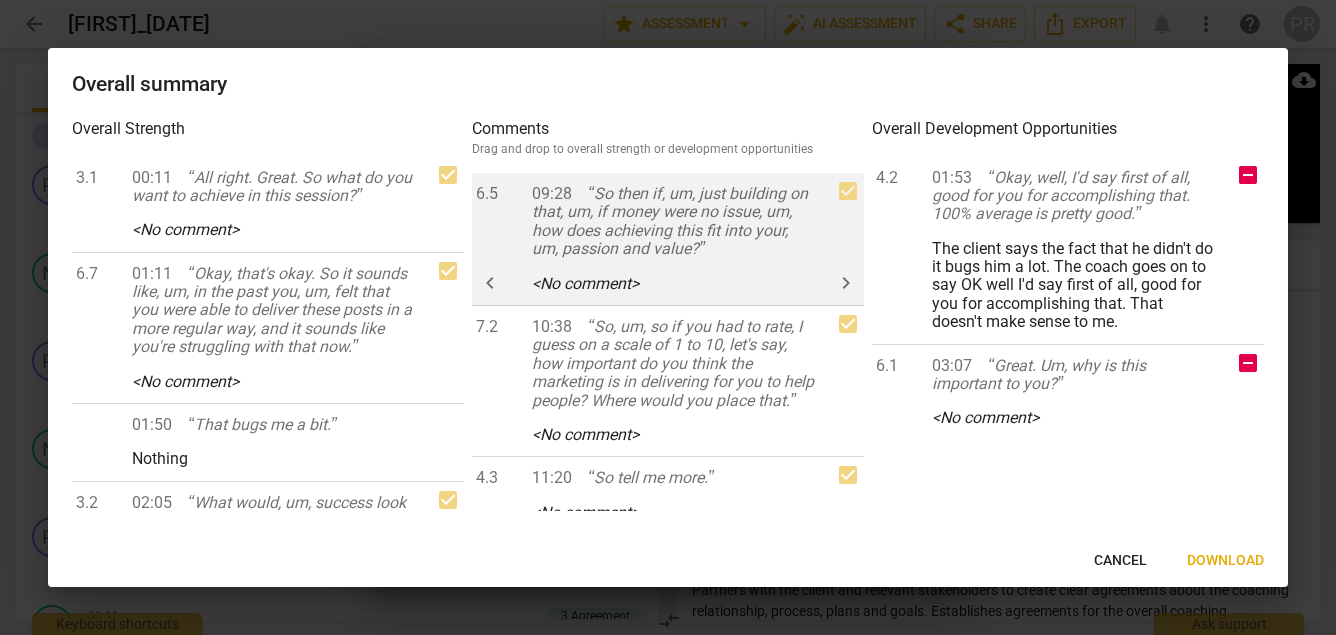 click on "keyboard_arrow_left" at bounding box center [490, 283] 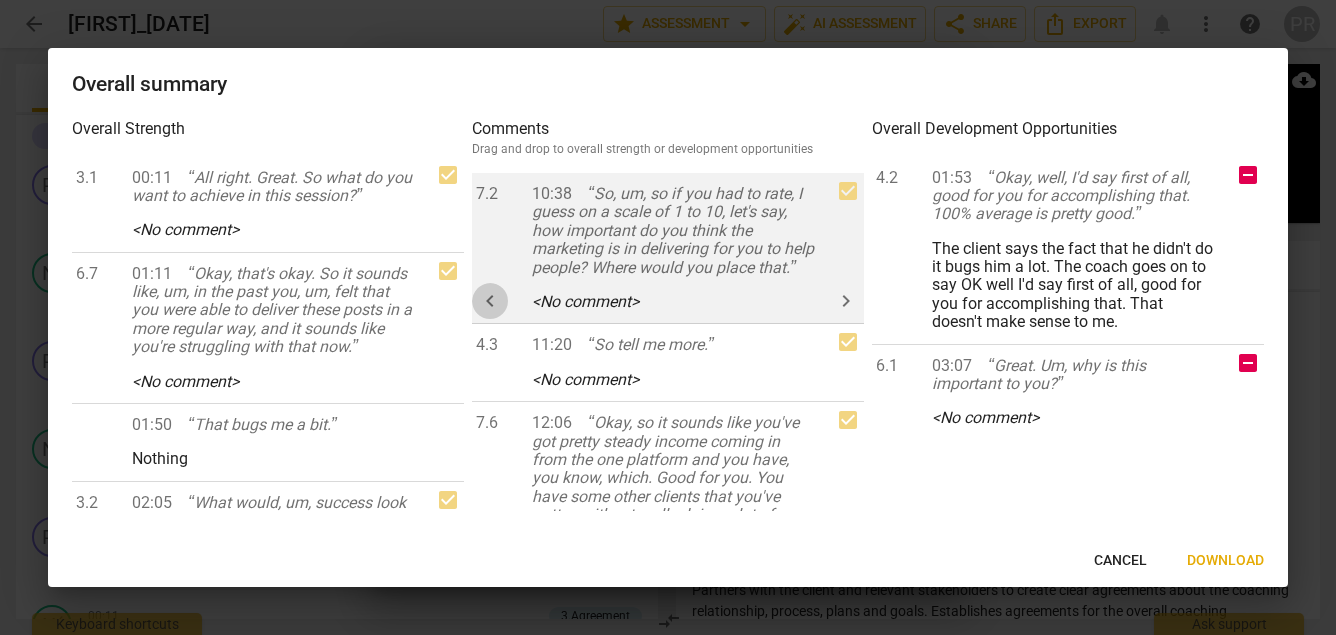 click on "keyboard_arrow_left" at bounding box center [490, 301] 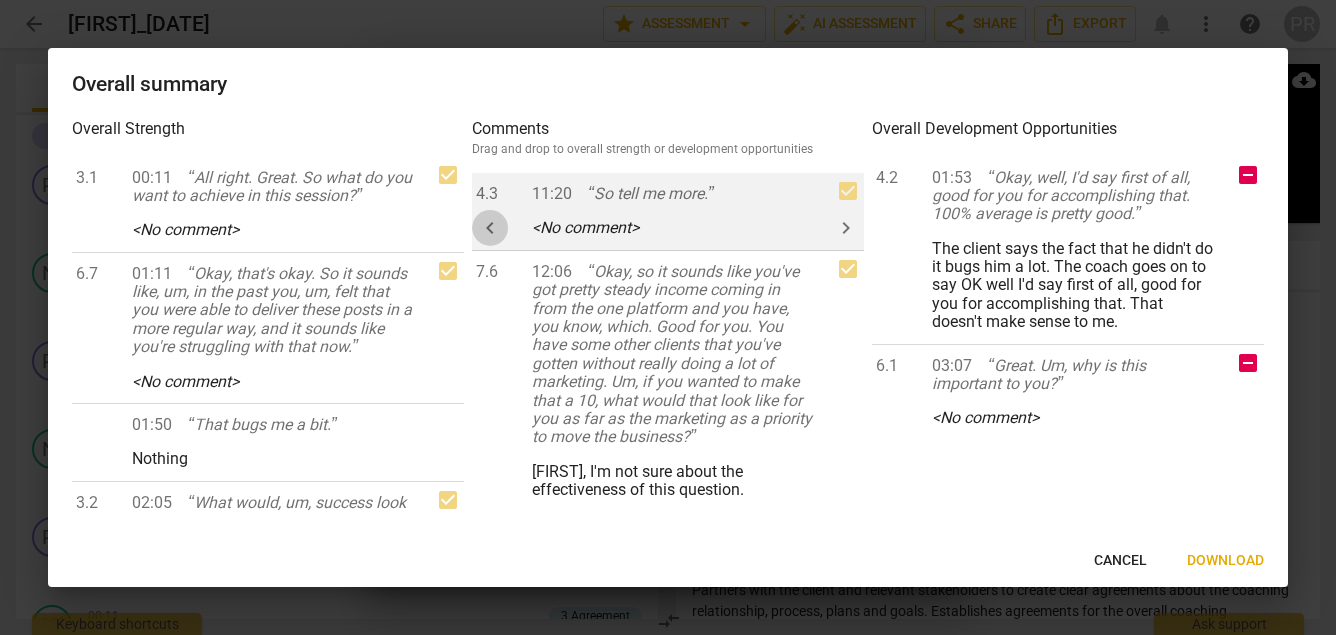 click on "keyboard_arrow_left" at bounding box center [490, 228] 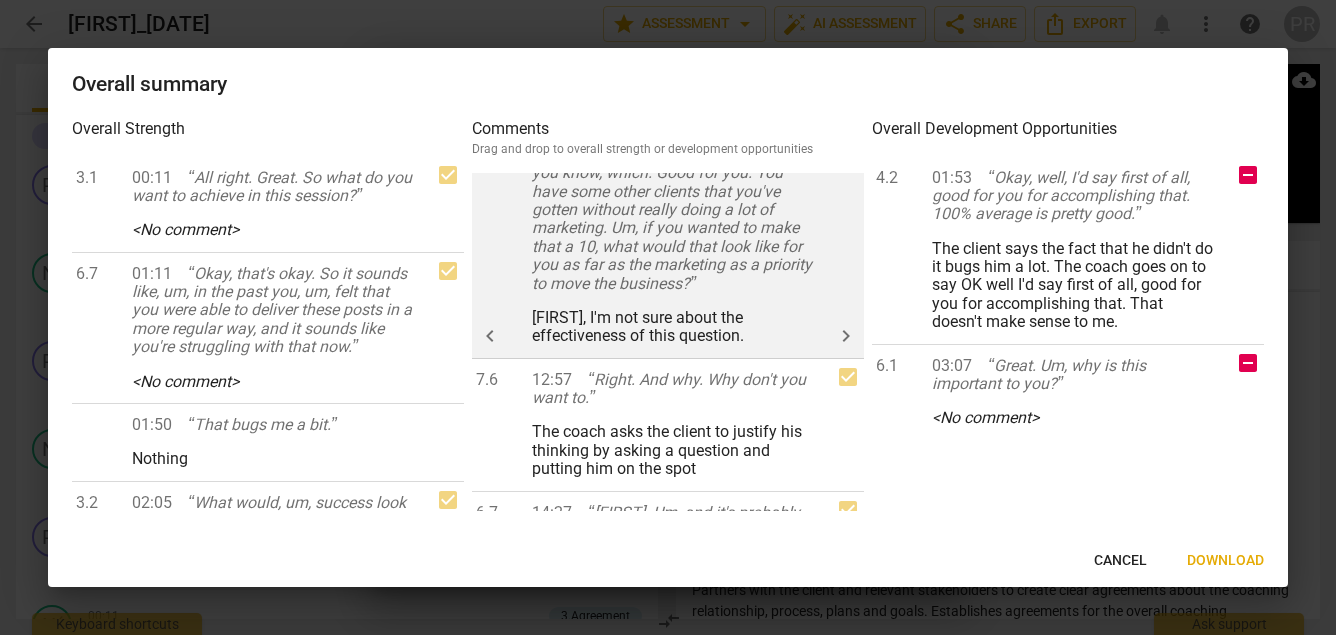 scroll, scrollTop: 107, scrollLeft: 0, axis: vertical 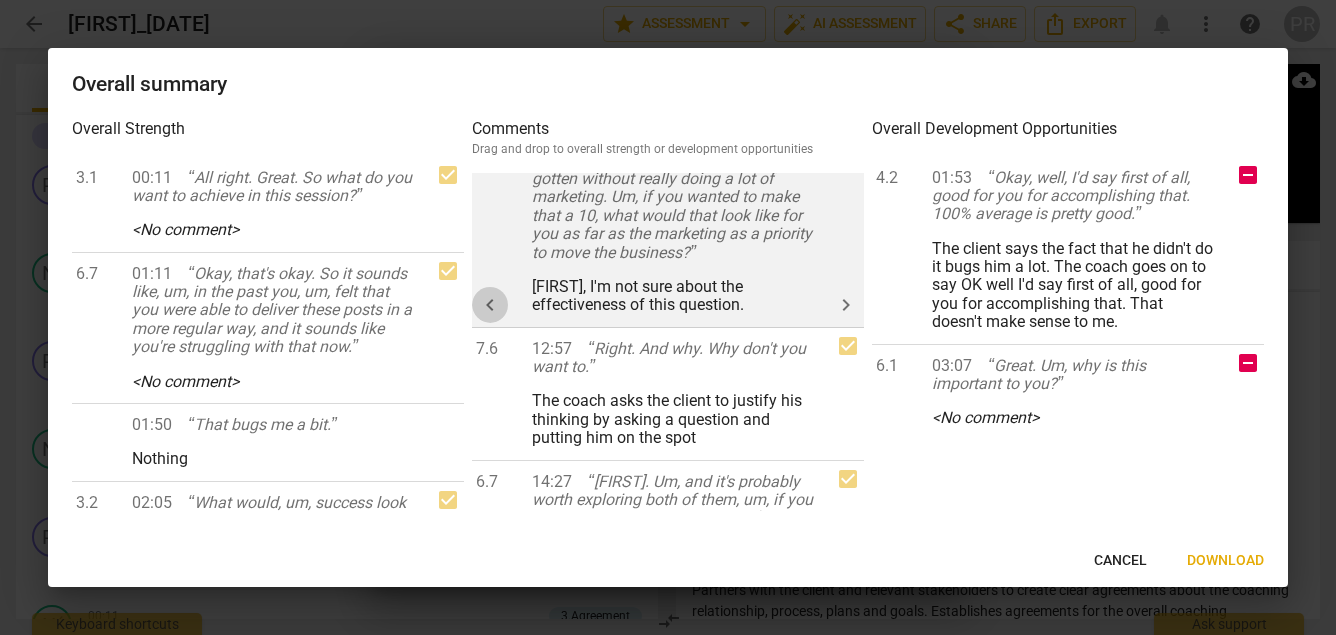 click on "keyboard_arrow_left" at bounding box center (490, 305) 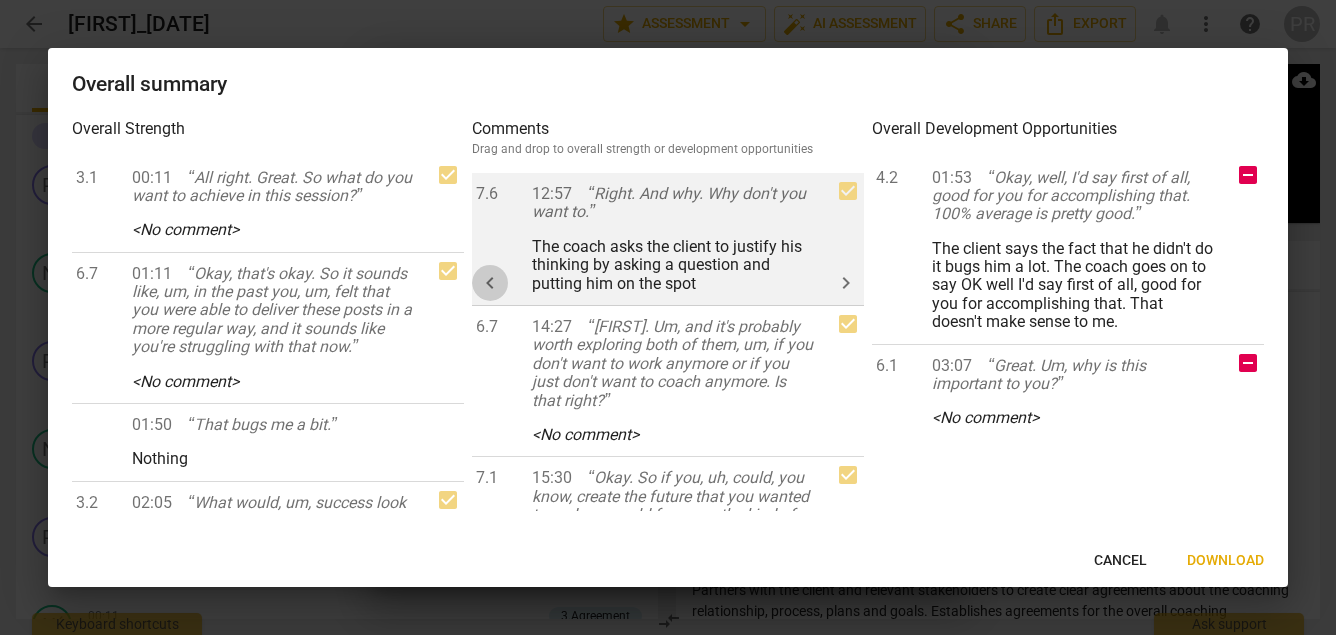 click on "keyboard_arrow_left" at bounding box center [490, 283] 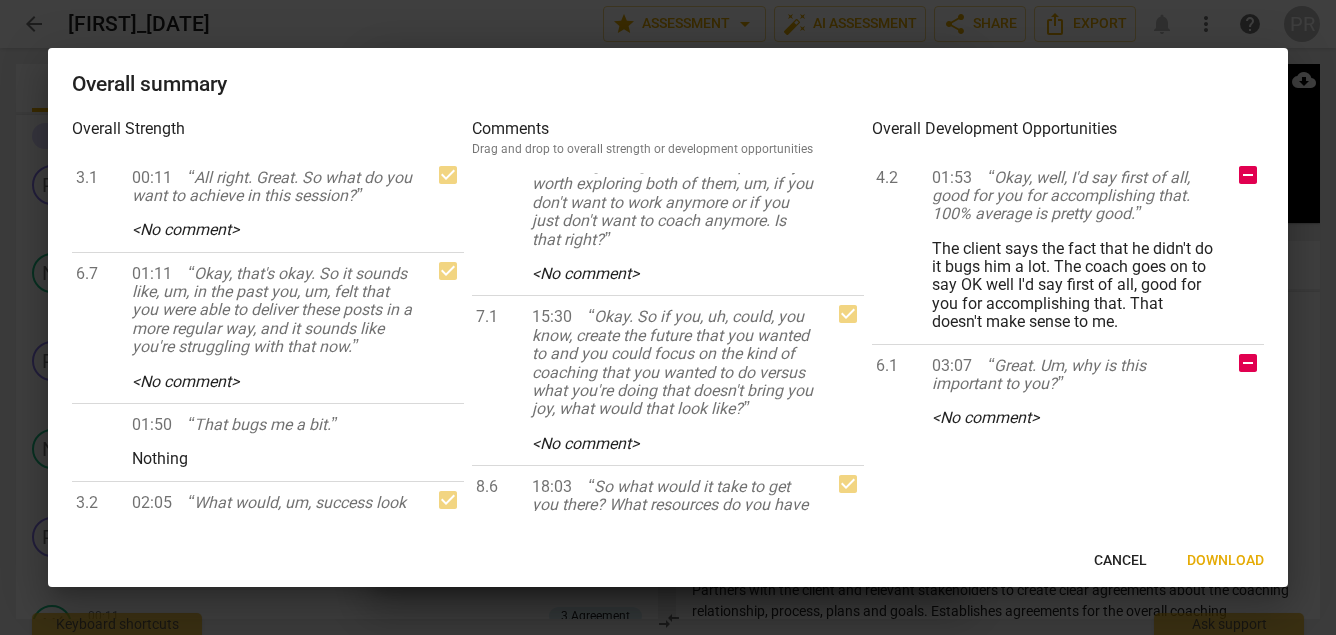 scroll, scrollTop: 32, scrollLeft: 0, axis: vertical 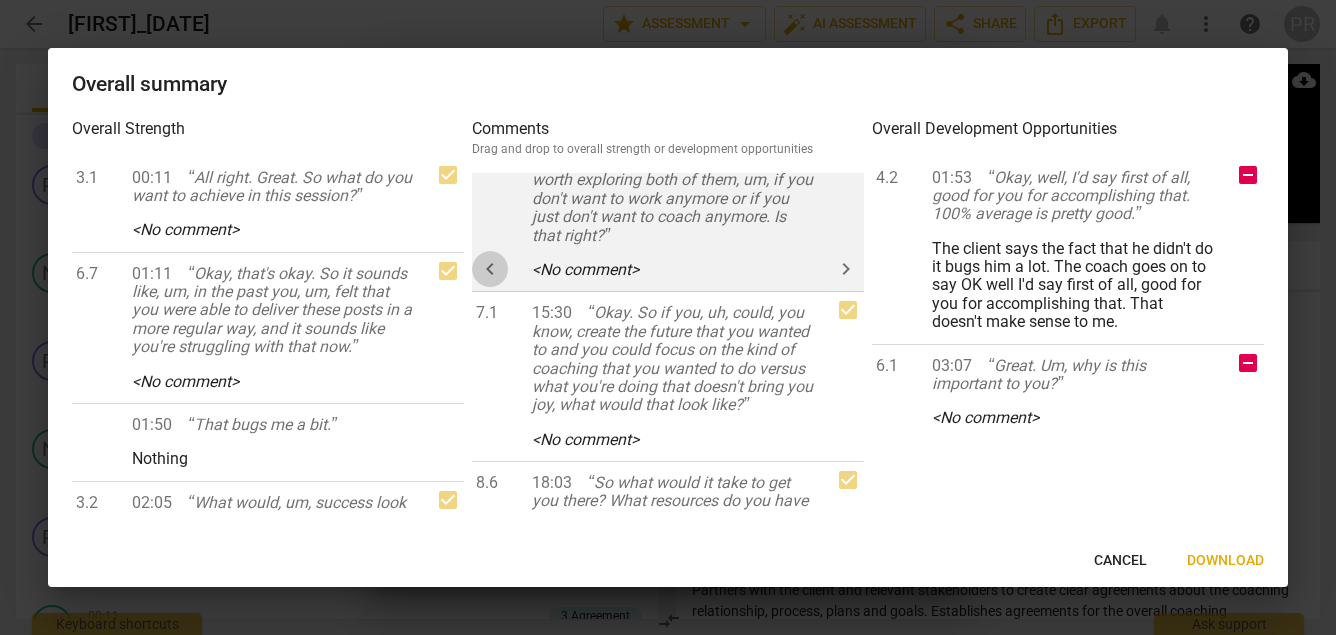 click on "keyboard_arrow_left" at bounding box center [490, 269] 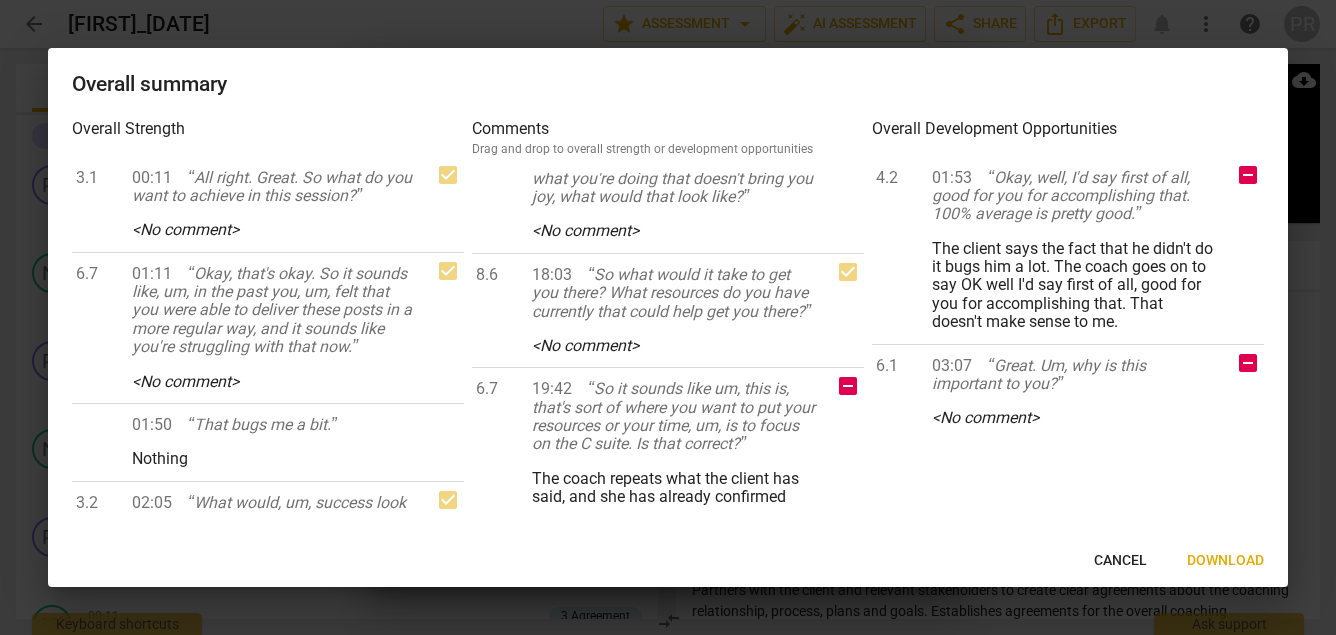 scroll, scrollTop: 113, scrollLeft: 0, axis: vertical 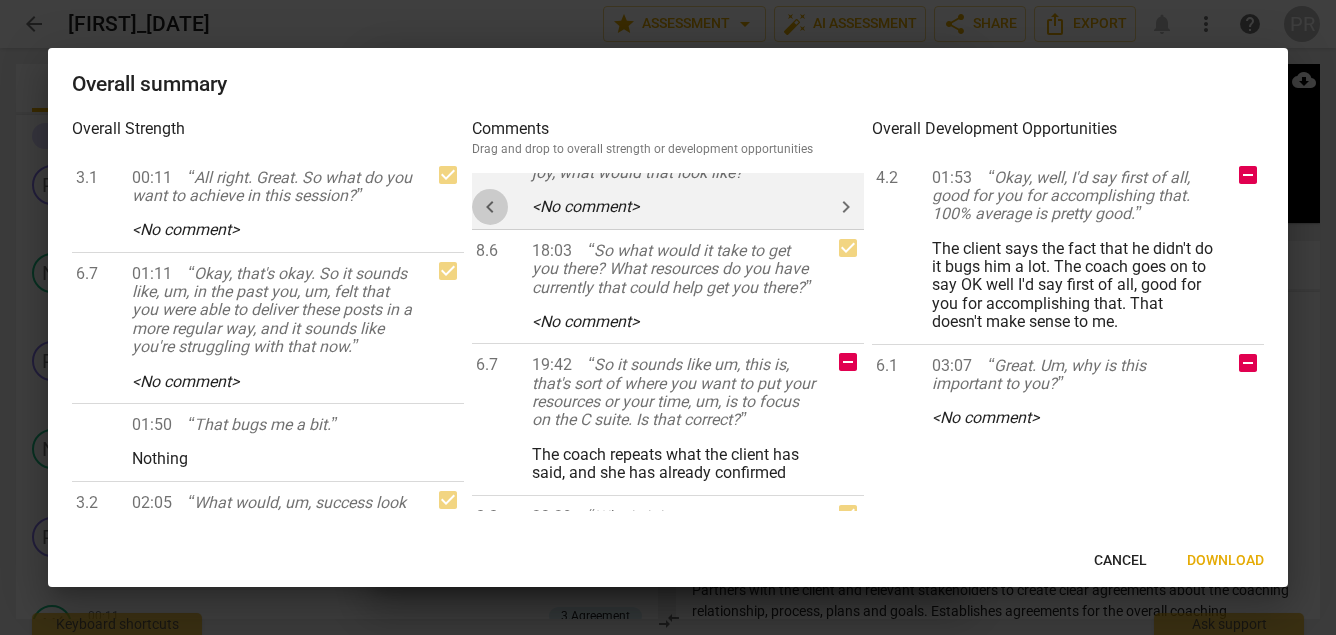 click on "keyboard_arrow_left" at bounding box center (490, 207) 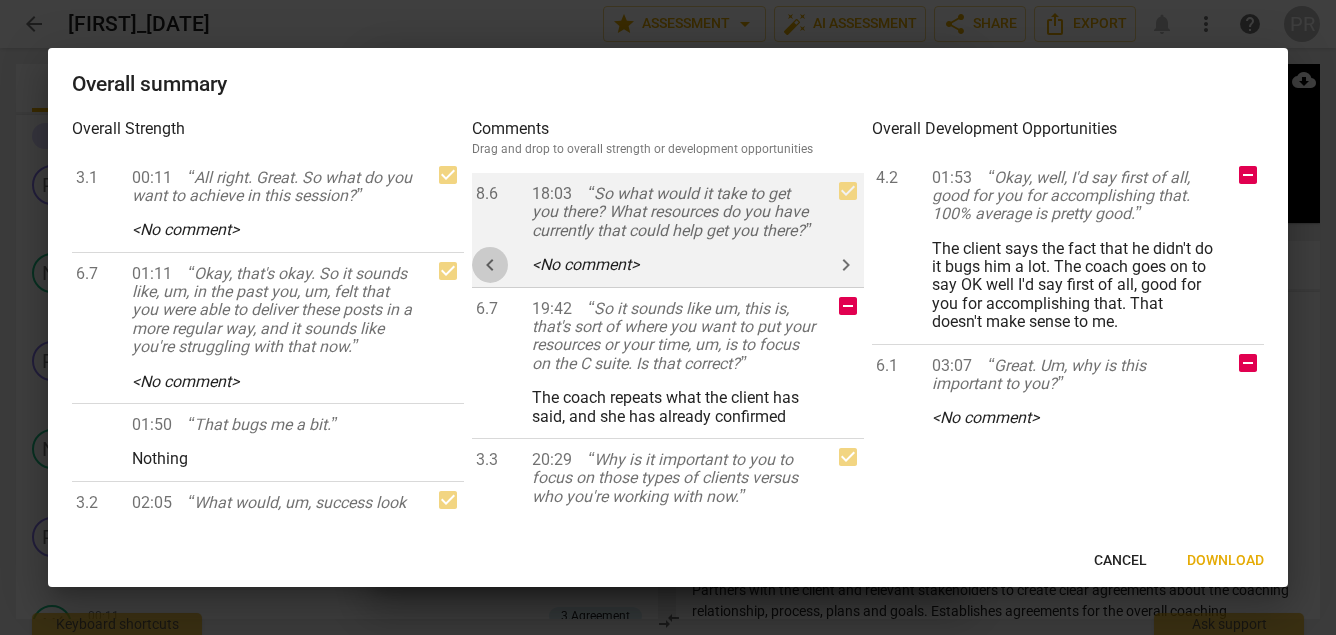 click on "keyboard_arrow_left" at bounding box center [490, 265] 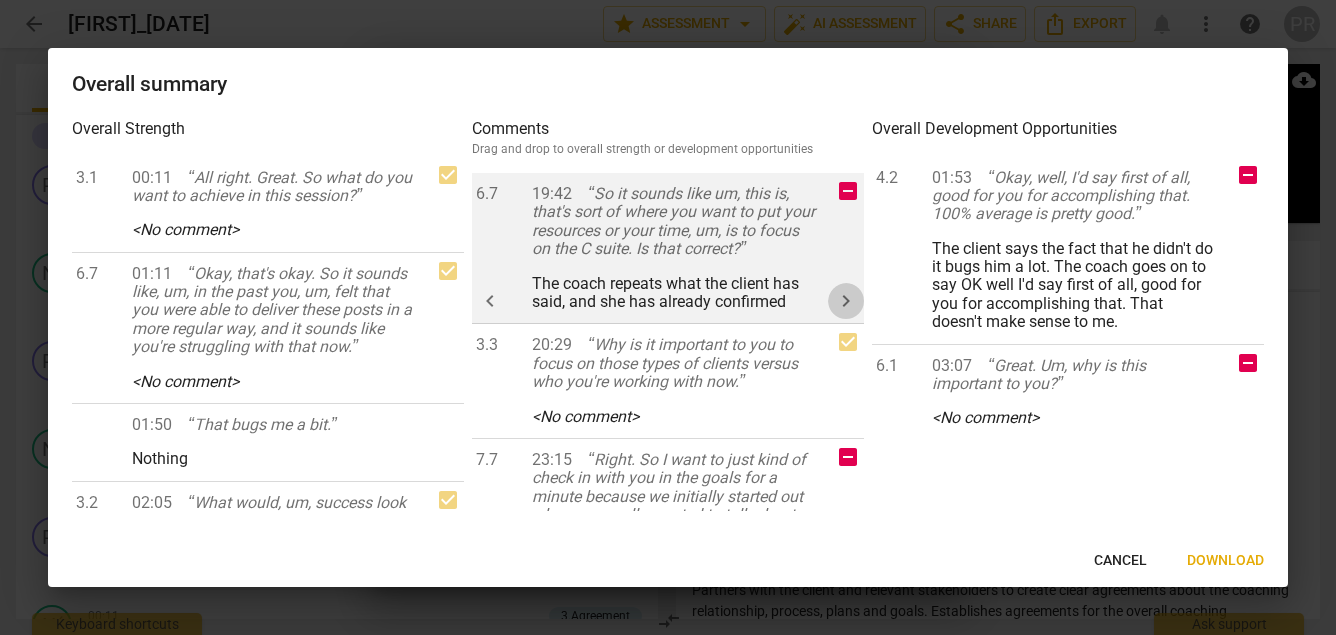 click on "keyboard_arrow_right" at bounding box center (846, 301) 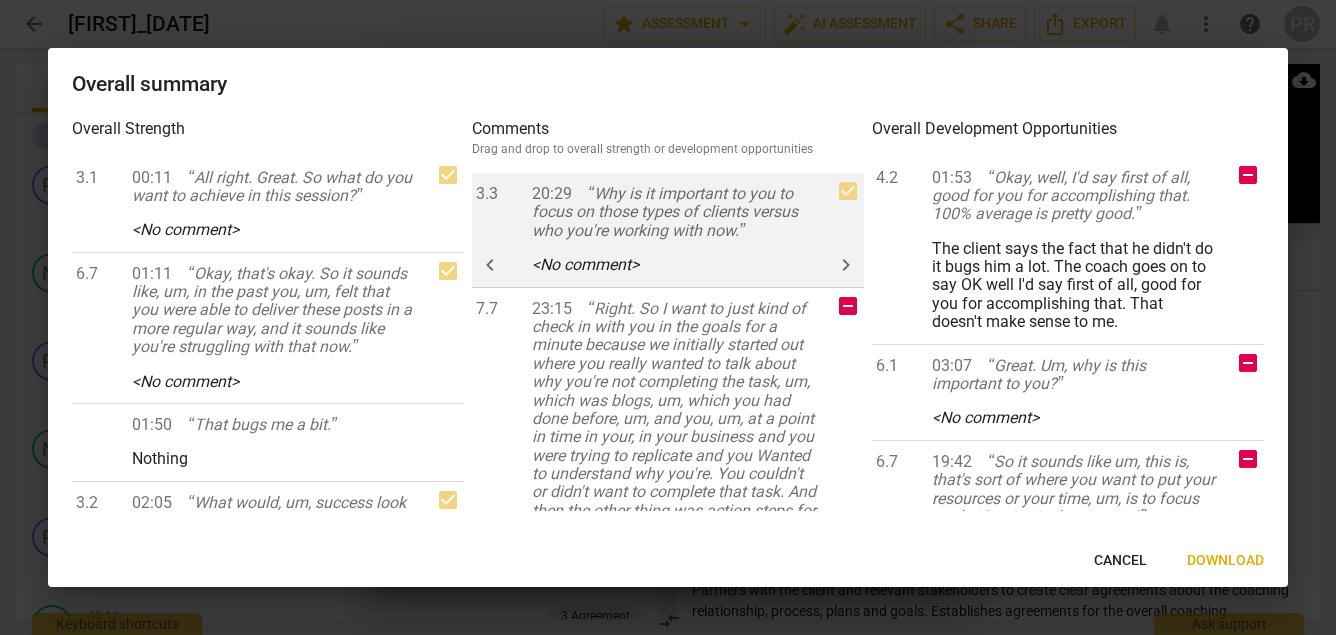 click on "[NUMBER] [TIME] Why is it important to you to focus on those types of clients versus who you're working with now. < No comment > keyboard_arrow_left keyboard_arrow_right" at bounding box center (668, 230) 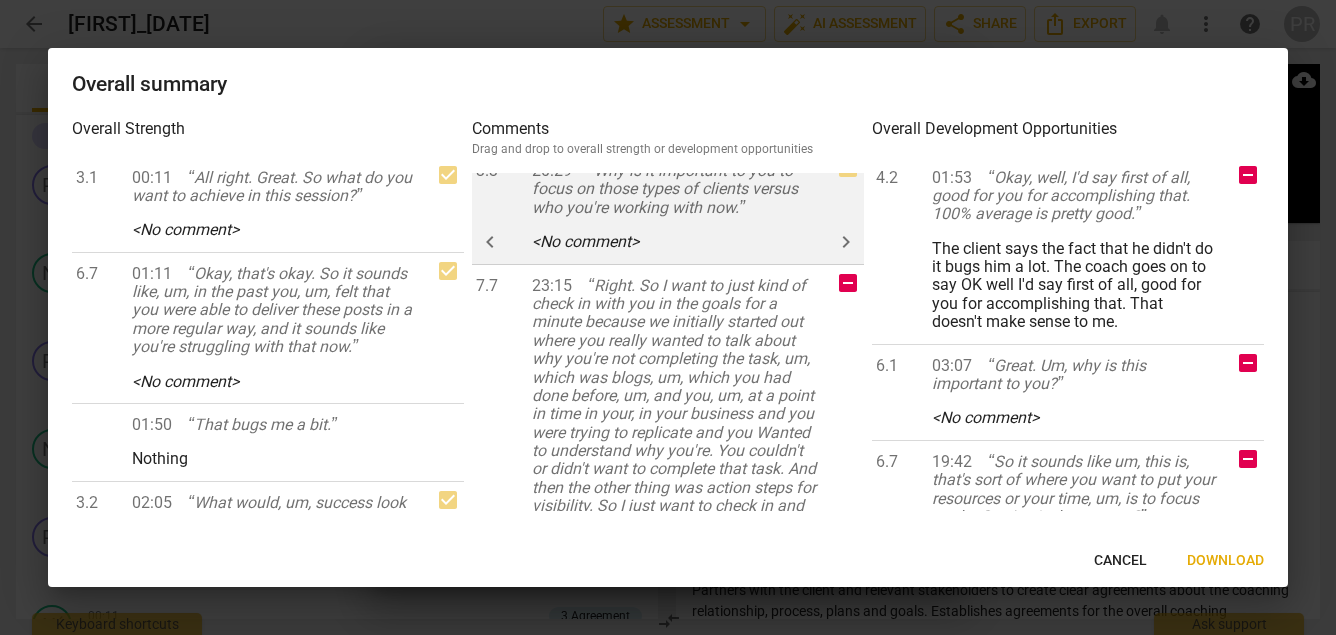 scroll, scrollTop: 25, scrollLeft: 0, axis: vertical 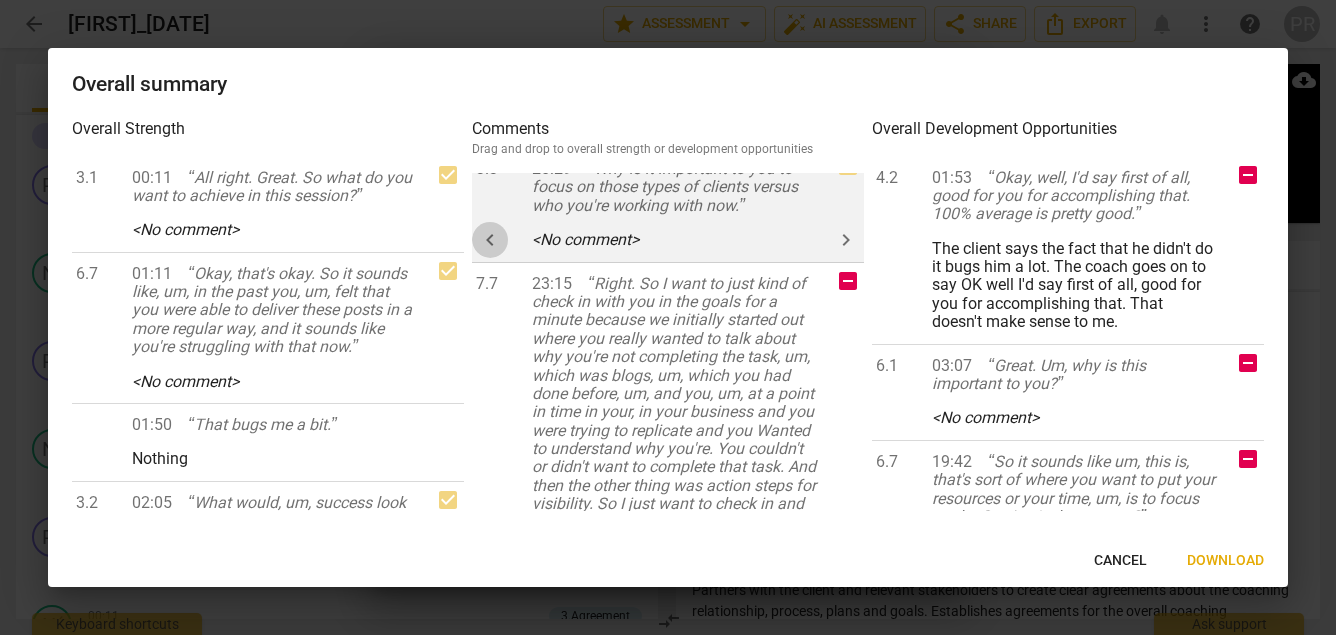 click on "keyboard_arrow_left" at bounding box center (490, 240) 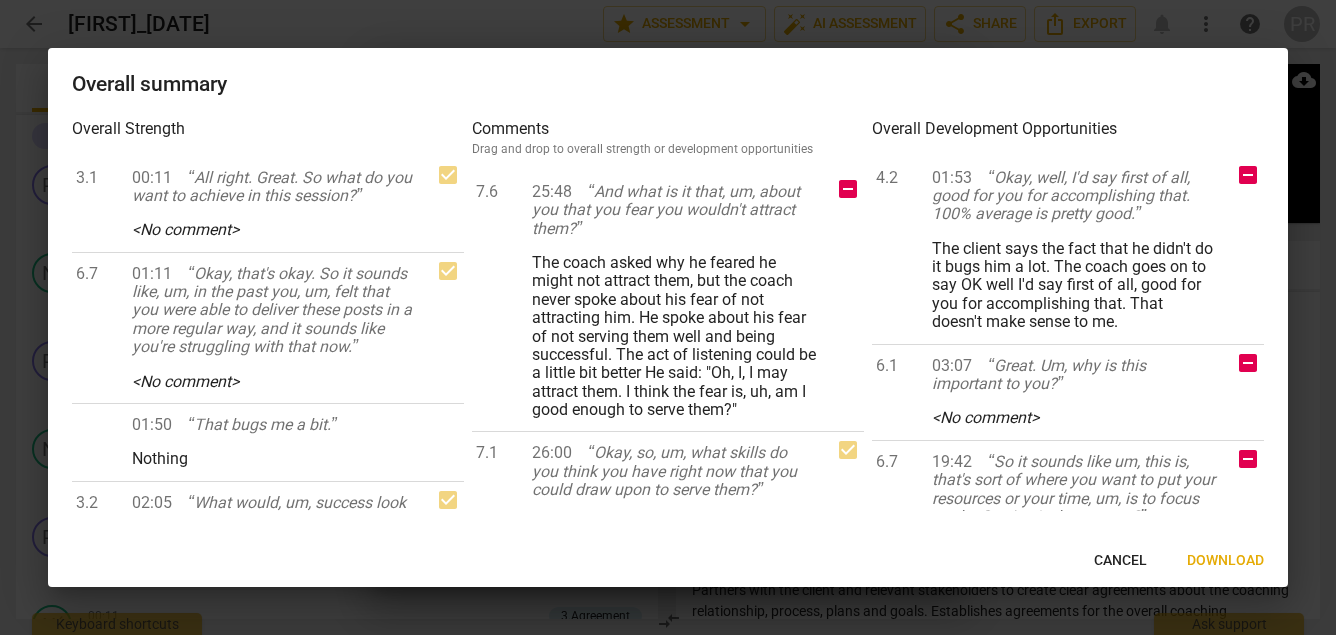 scroll, scrollTop: 555, scrollLeft: 0, axis: vertical 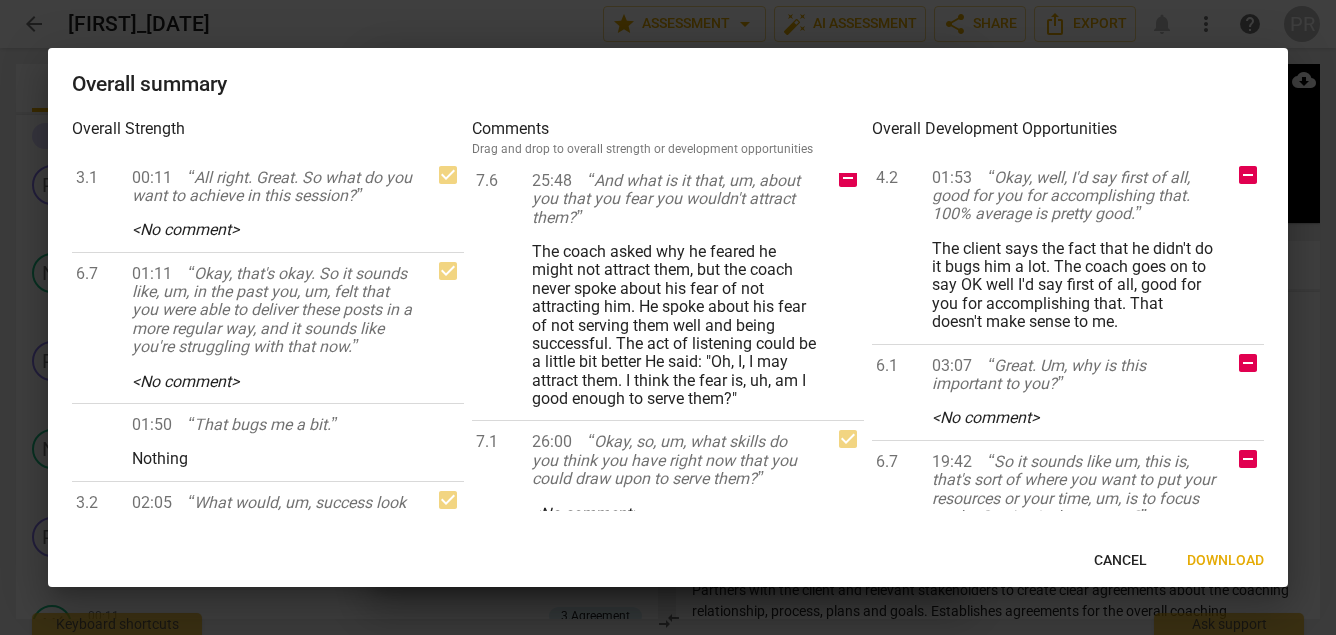 click on "keyboard_arrow_right" at bounding box center [846, 41] 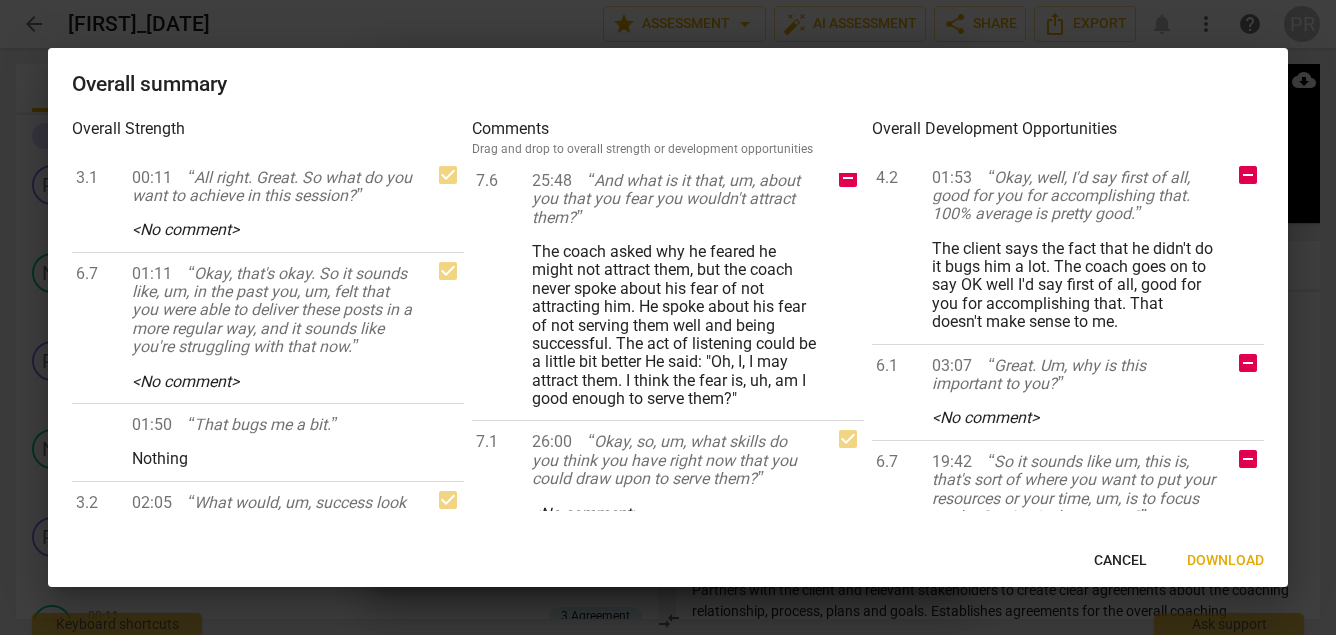 scroll, scrollTop: 0, scrollLeft: 0, axis: both 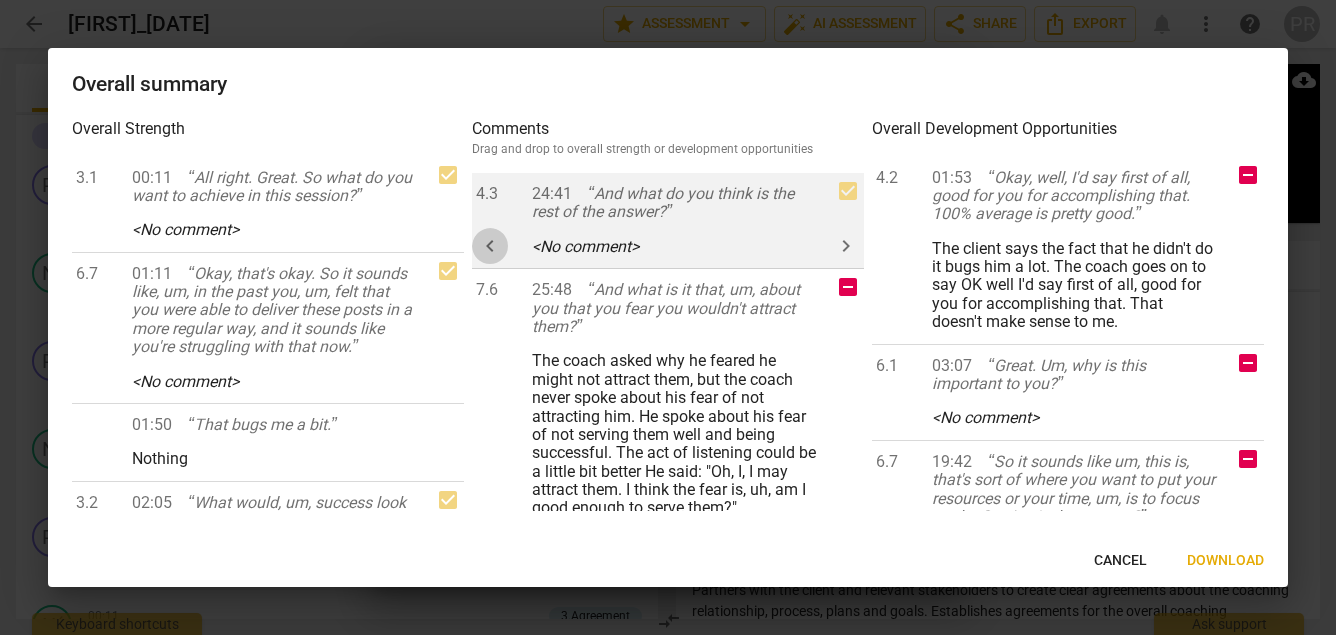 click on "keyboard_arrow_left" at bounding box center [490, 246] 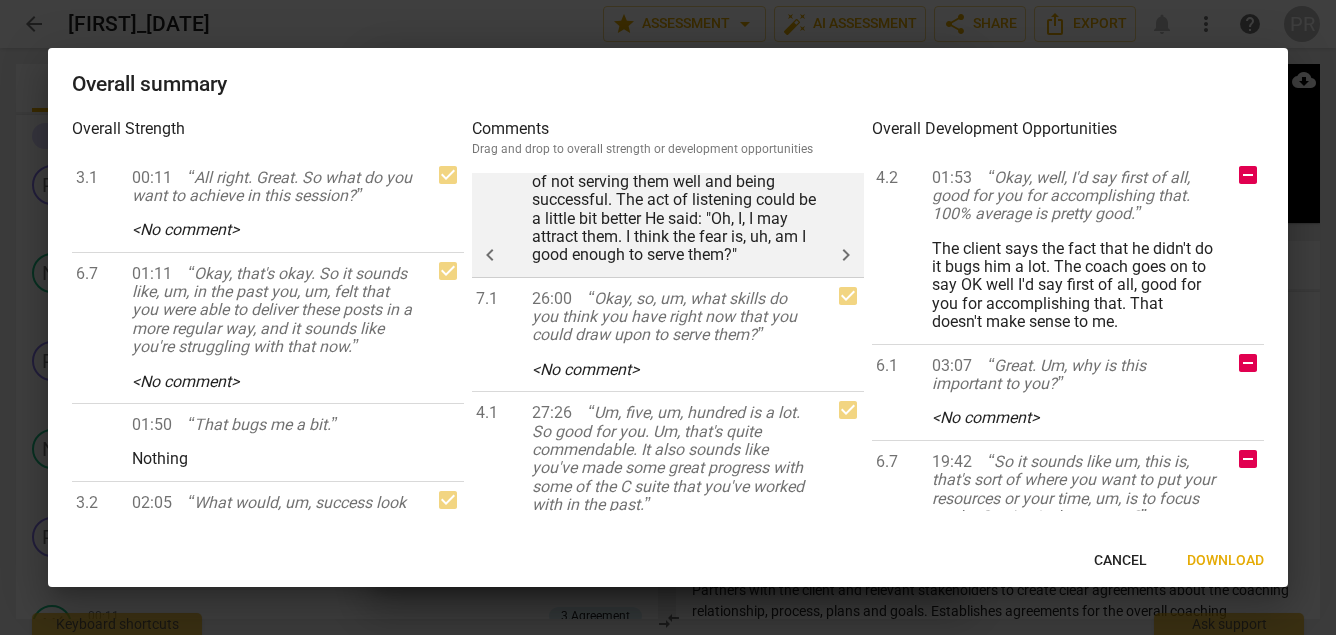 scroll, scrollTop: 235, scrollLeft: 0, axis: vertical 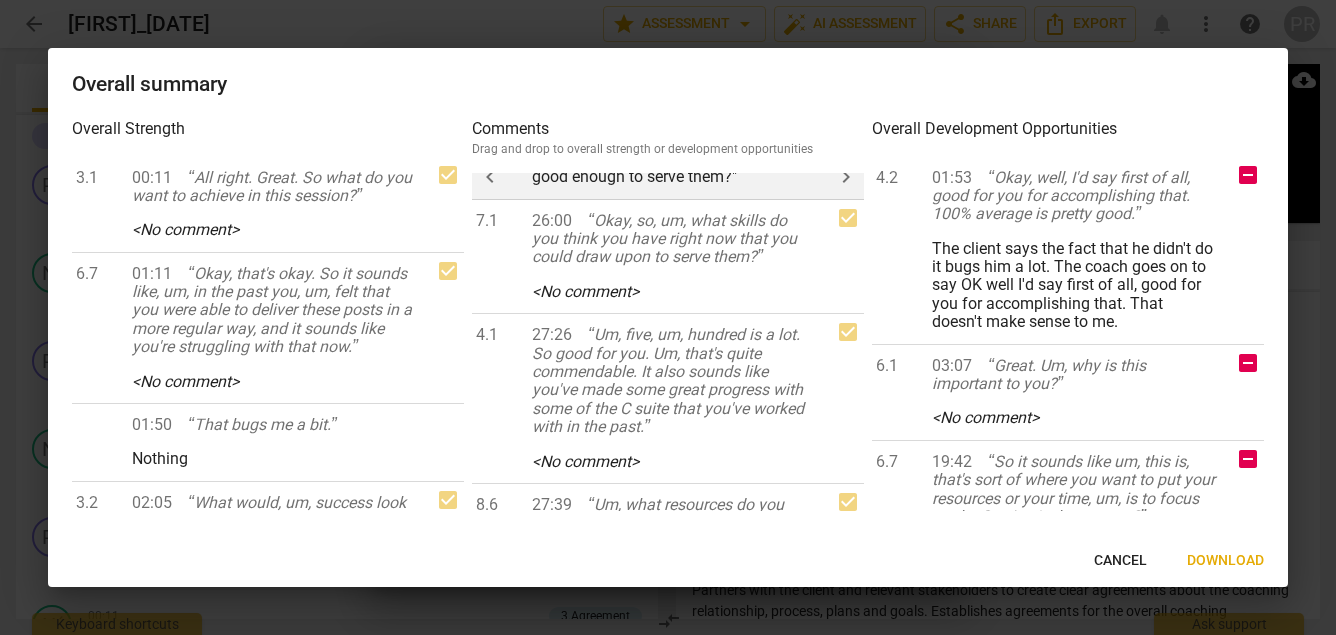 click on "keyboard_arrow_right" at bounding box center (846, 177) 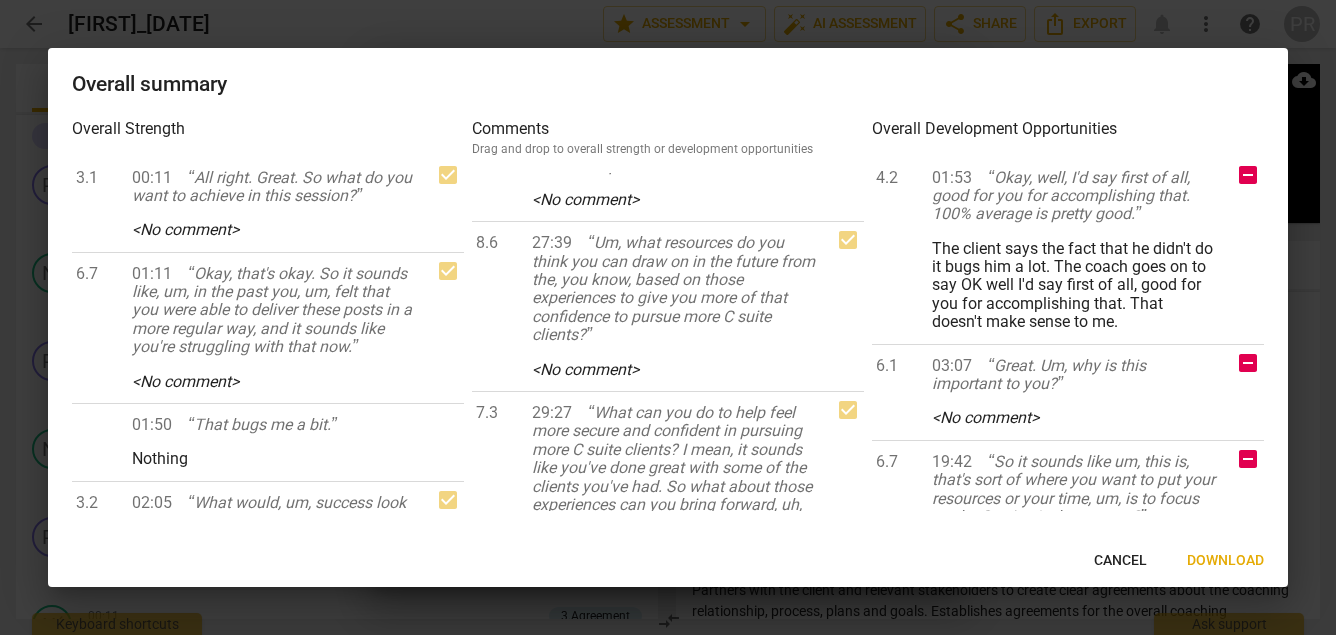 scroll, scrollTop: 0, scrollLeft: 0, axis: both 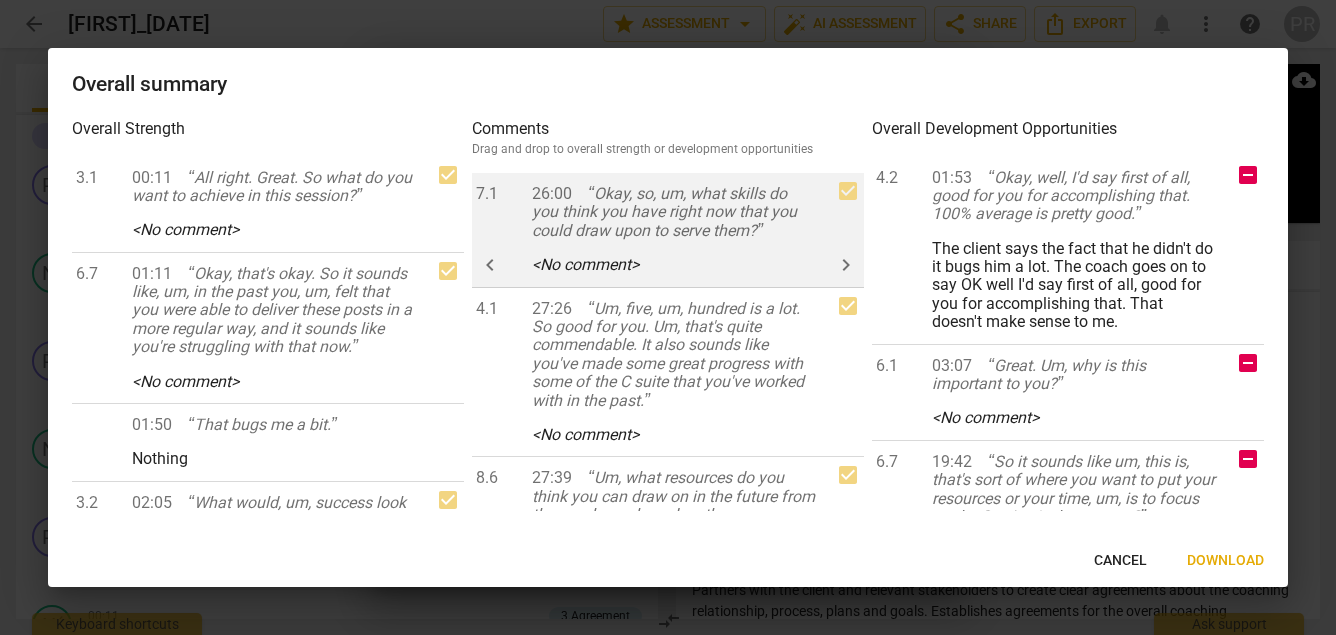 click on "keyboard_arrow_left" at bounding box center [490, 265] 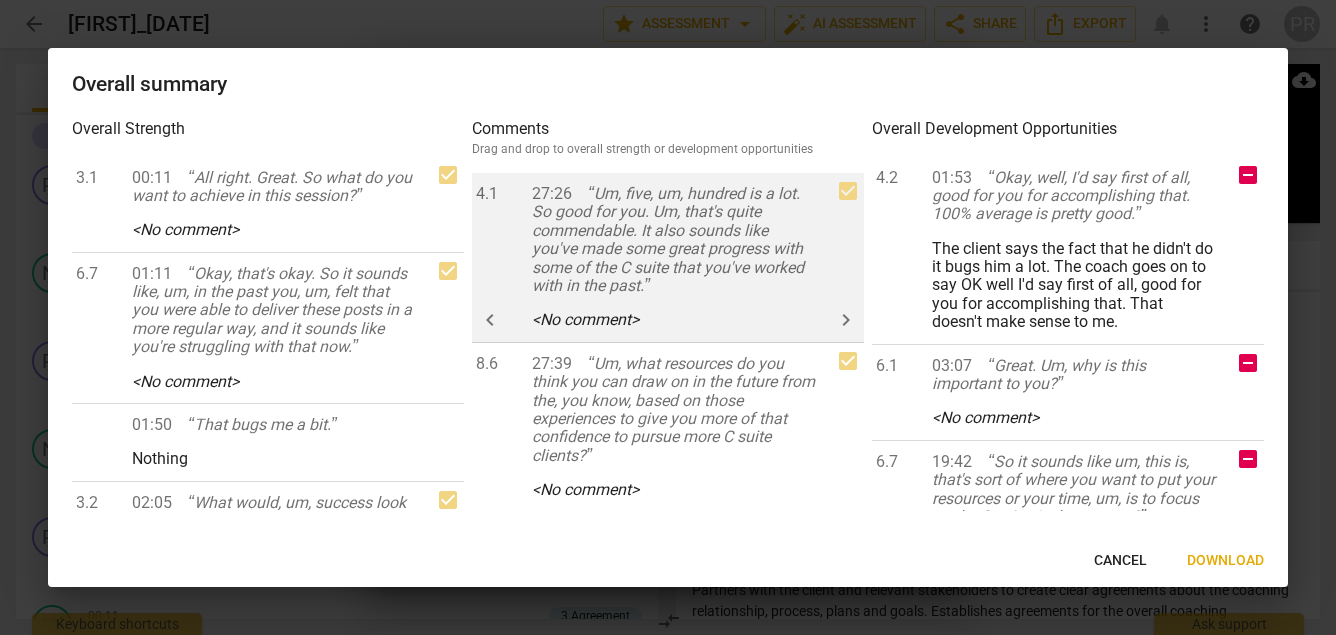 click on "keyboard_arrow_left" at bounding box center [490, 320] 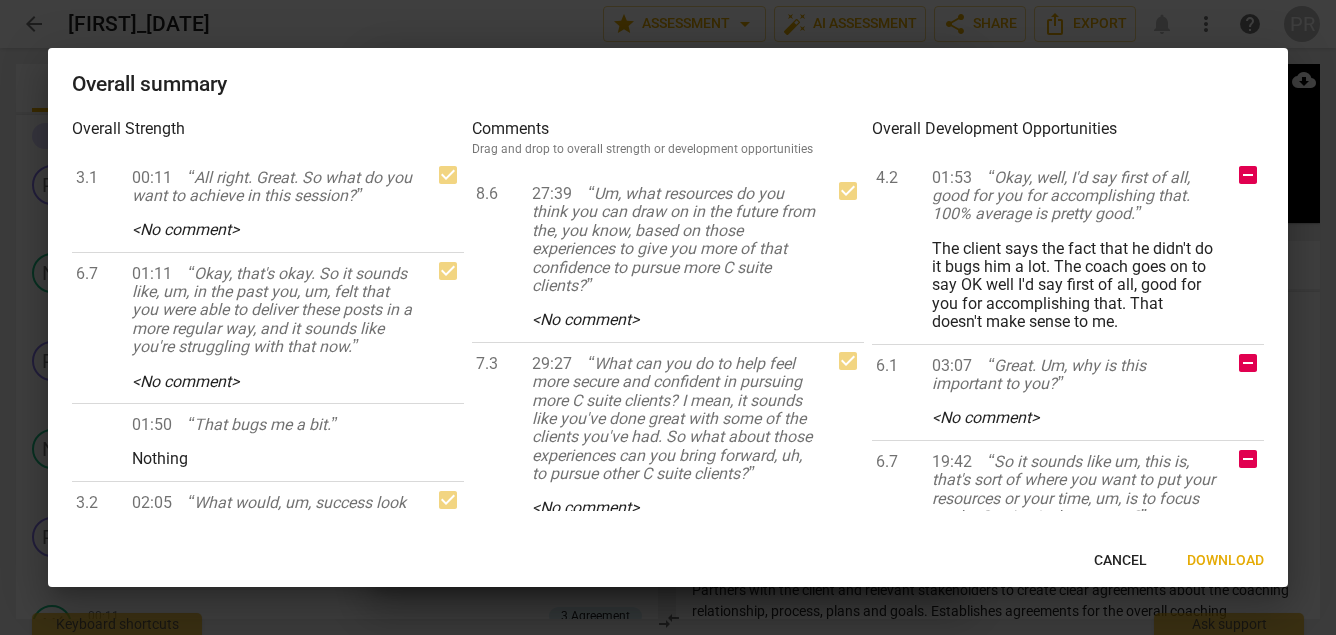 click on "keyboard_arrow_left" at bounding box center [0, 0] 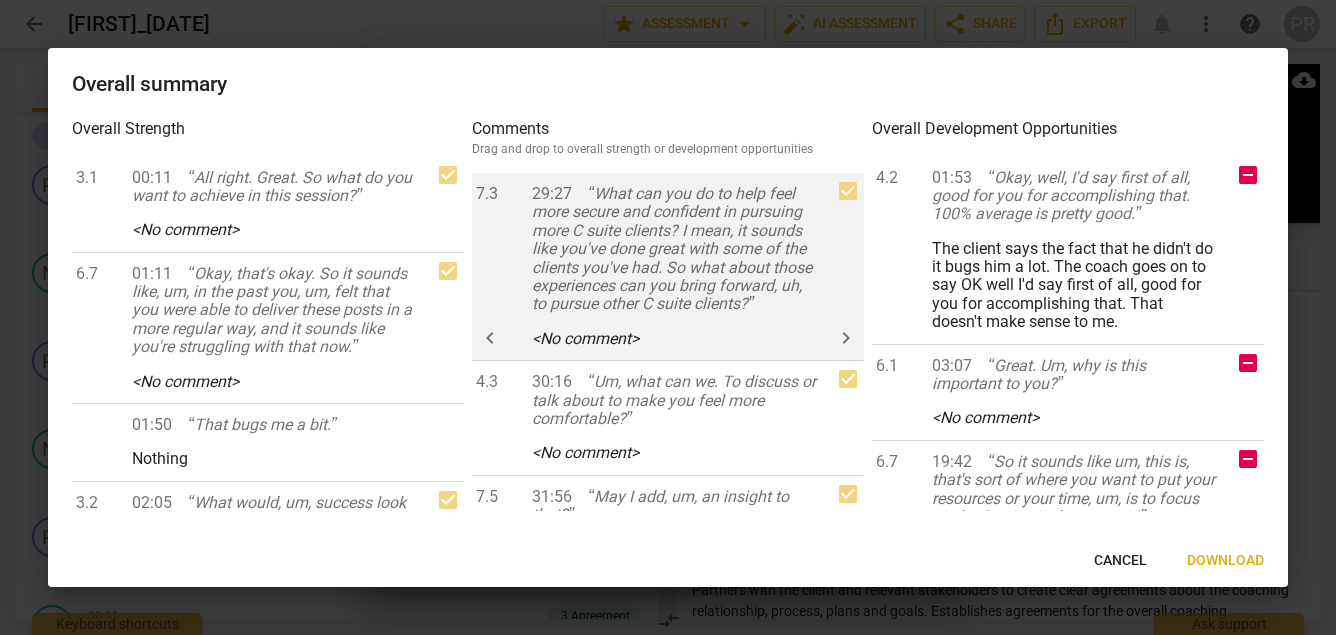 click on "keyboard_arrow_left" at bounding box center [490, 338] 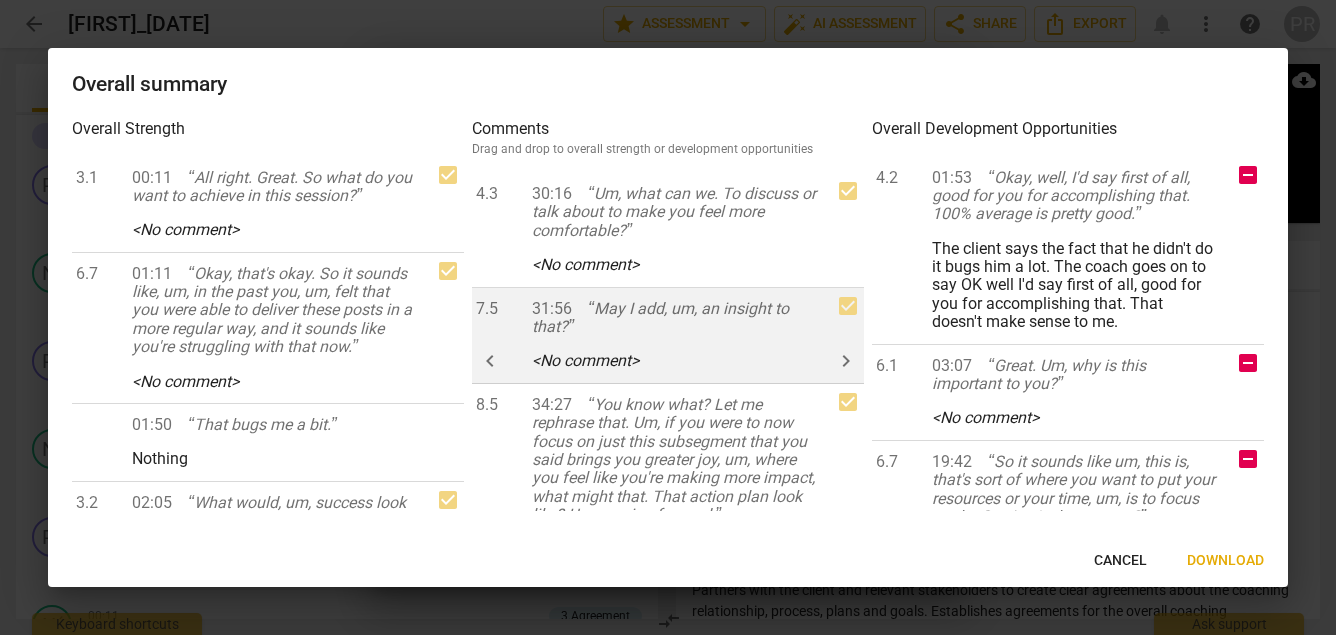 click on "keyboard_arrow_left" at bounding box center [490, 361] 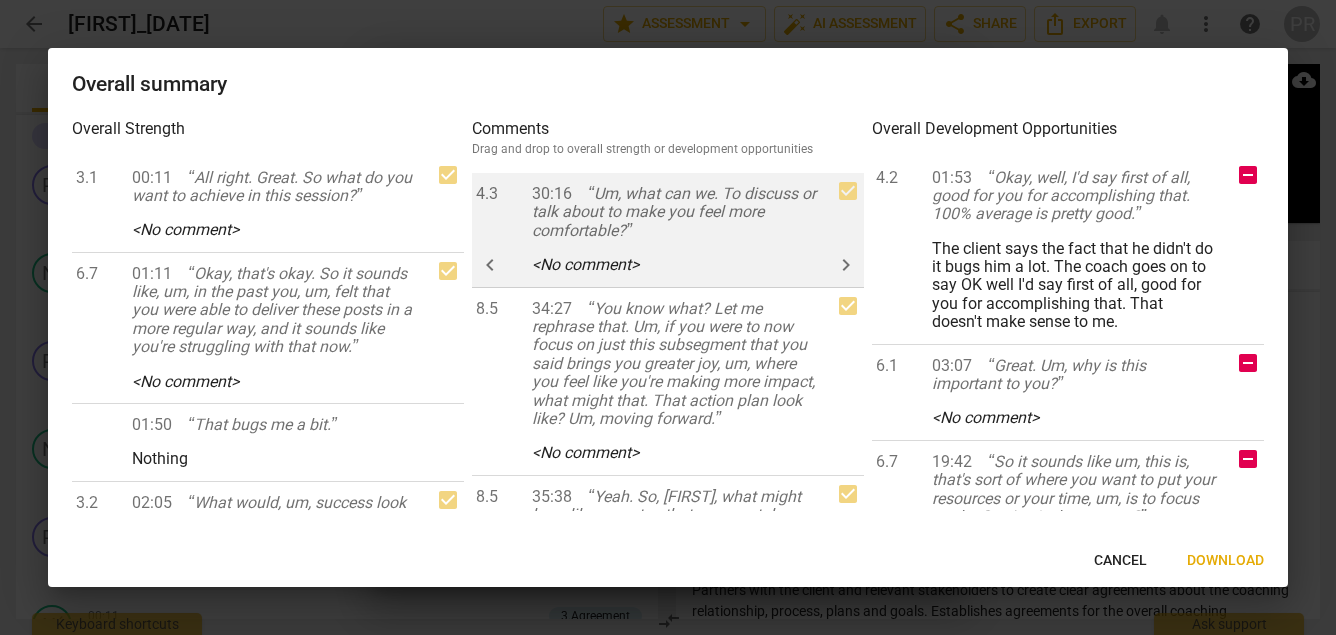 click on "keyboard_arrow_left" at bounding box center (490, 265) 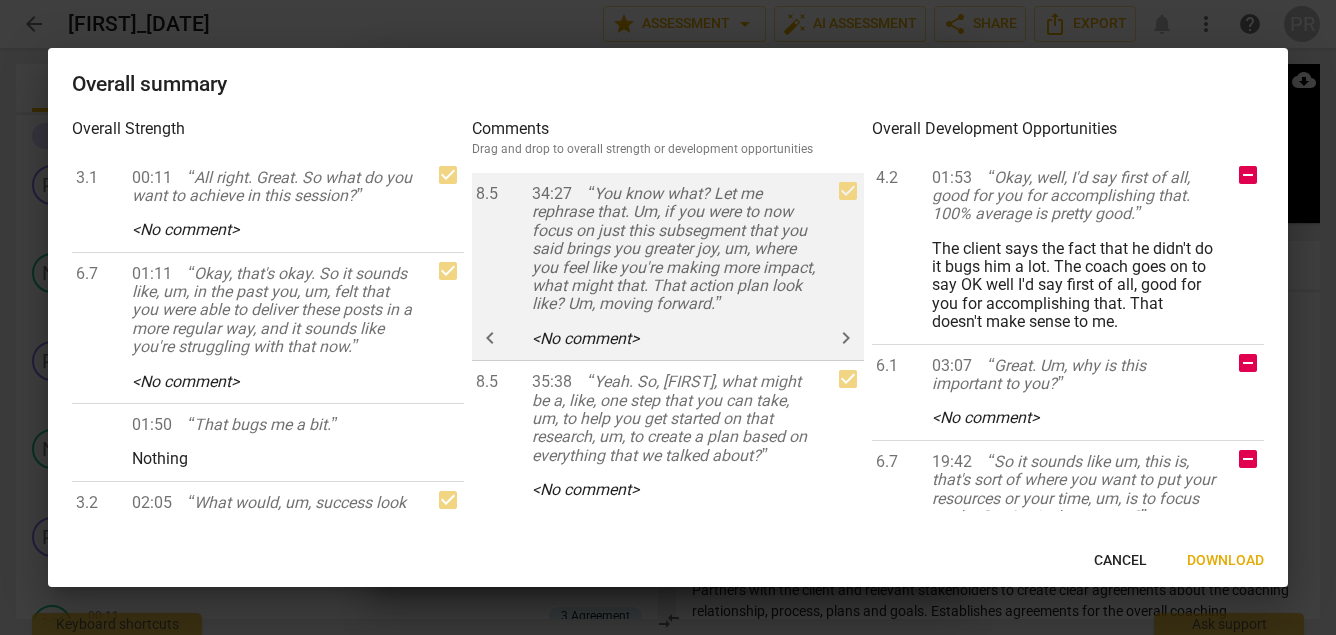 click on "keyboard_arrow_left" at bounding box center (490, 338) 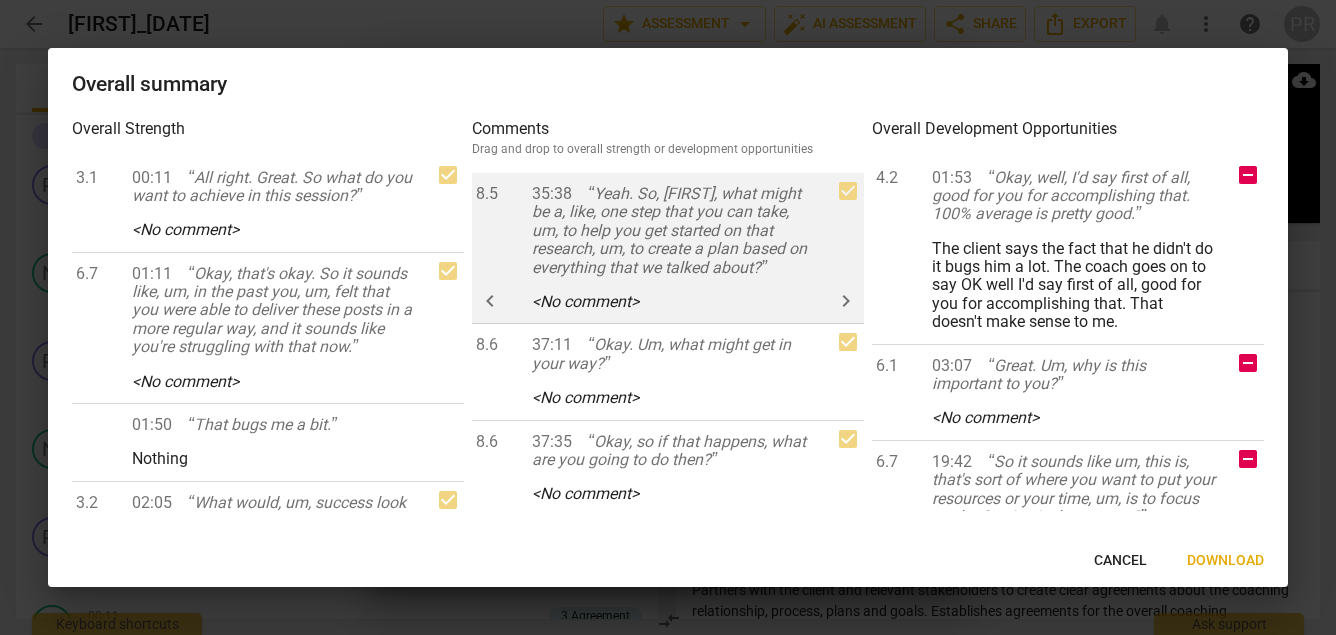 click on "keyboard_arrow_left" at bounding box center (490, 301) 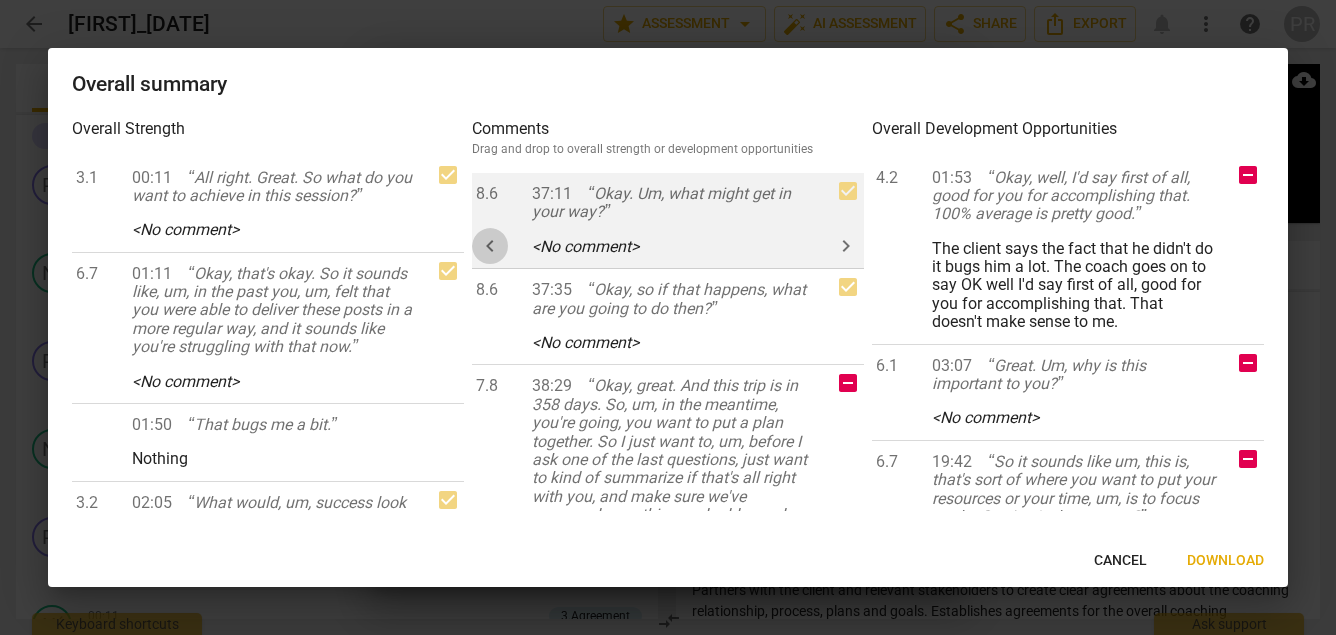 click on "keyboard_arrow_left" at bounding box center (490, 246) 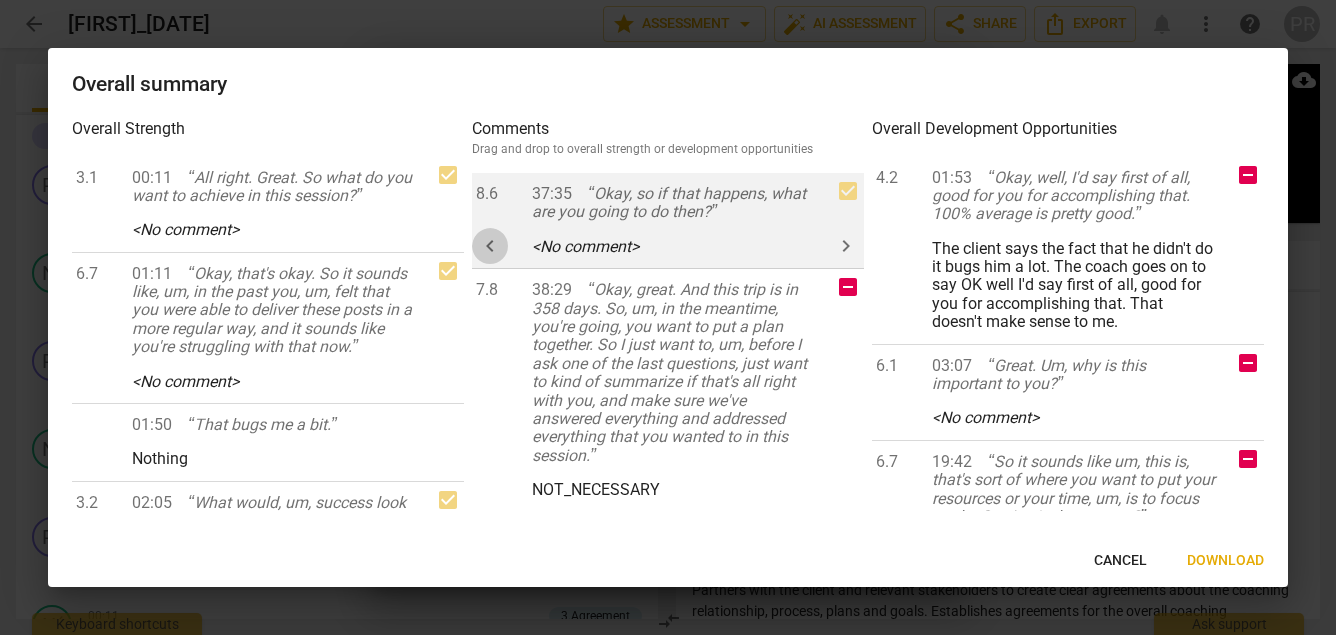 click on "keyboard_arrow_left" at bounding box center [490, 246] 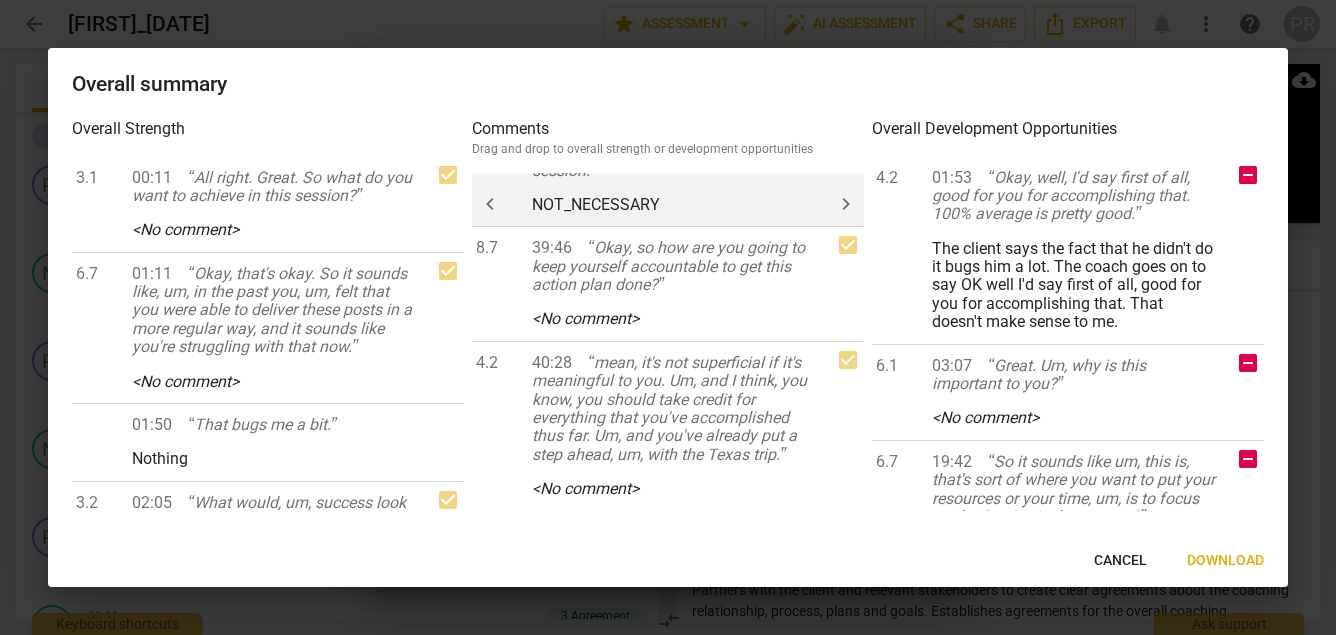 scroll, scrollTop: 195, scrollLeft: 0, axis: vertical 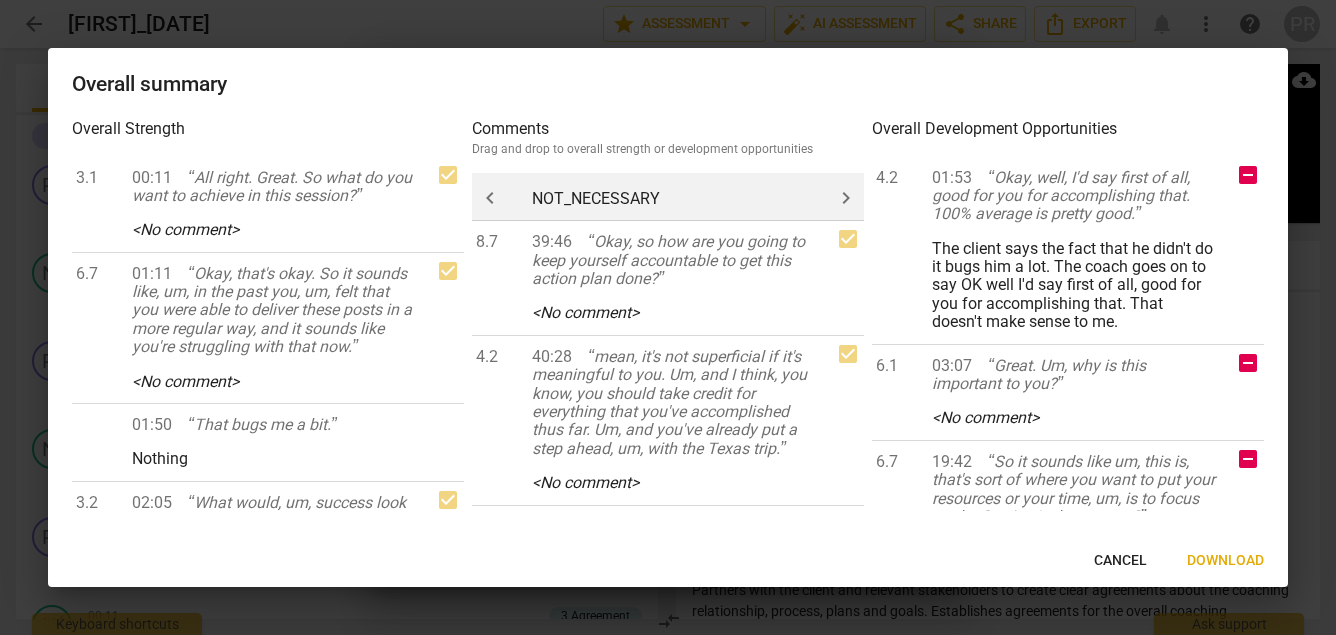 click on "keyboard_arrow_right" at bounding box center (846, 198) 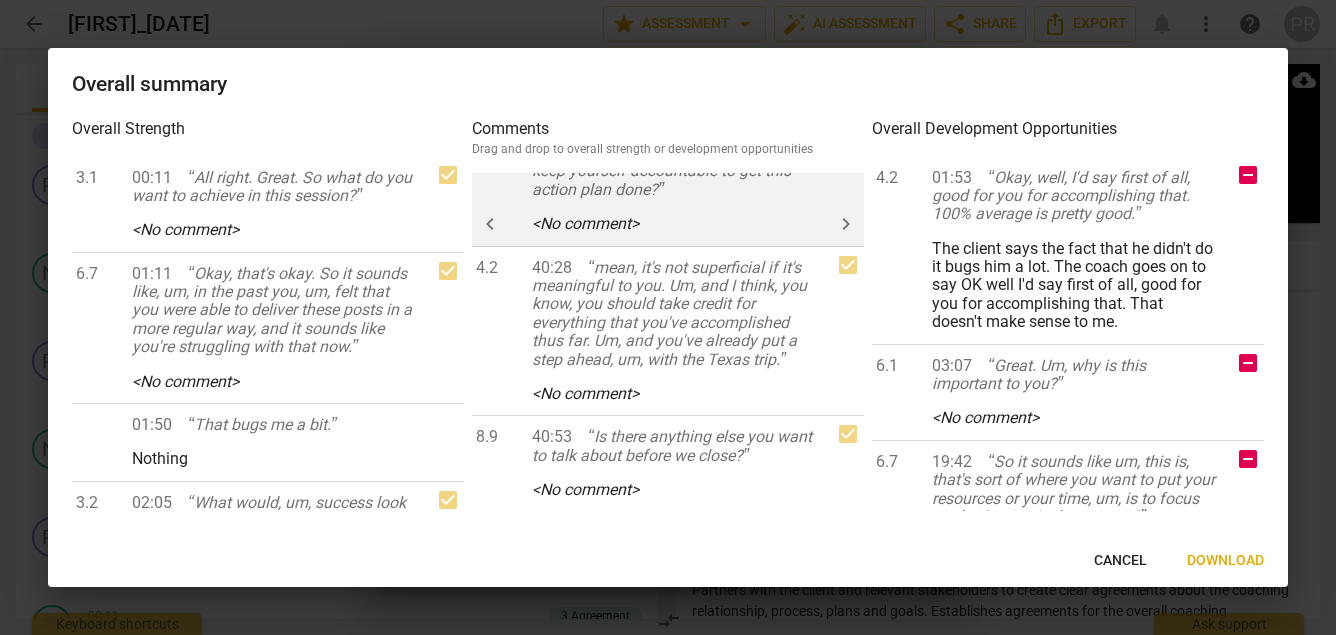 scroll, scrollTop: 0, scrollLeft: 0, axis: both 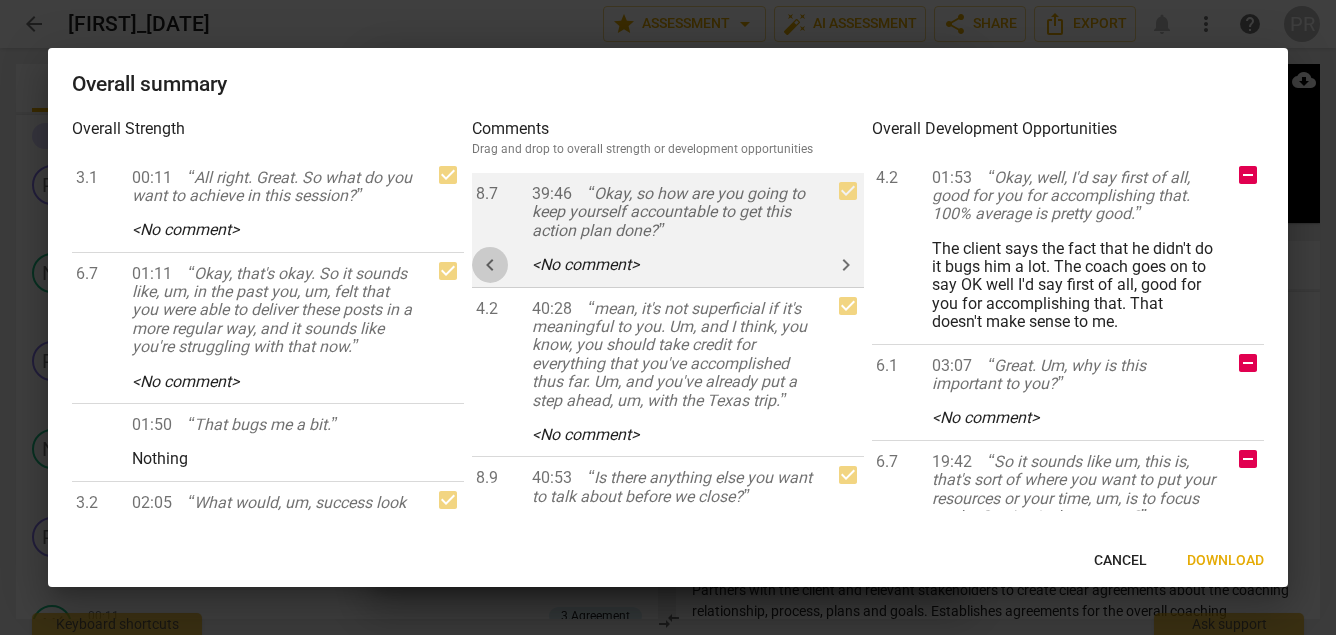 click on "keyboard_arrow_left" at bounding box center (490, 265) 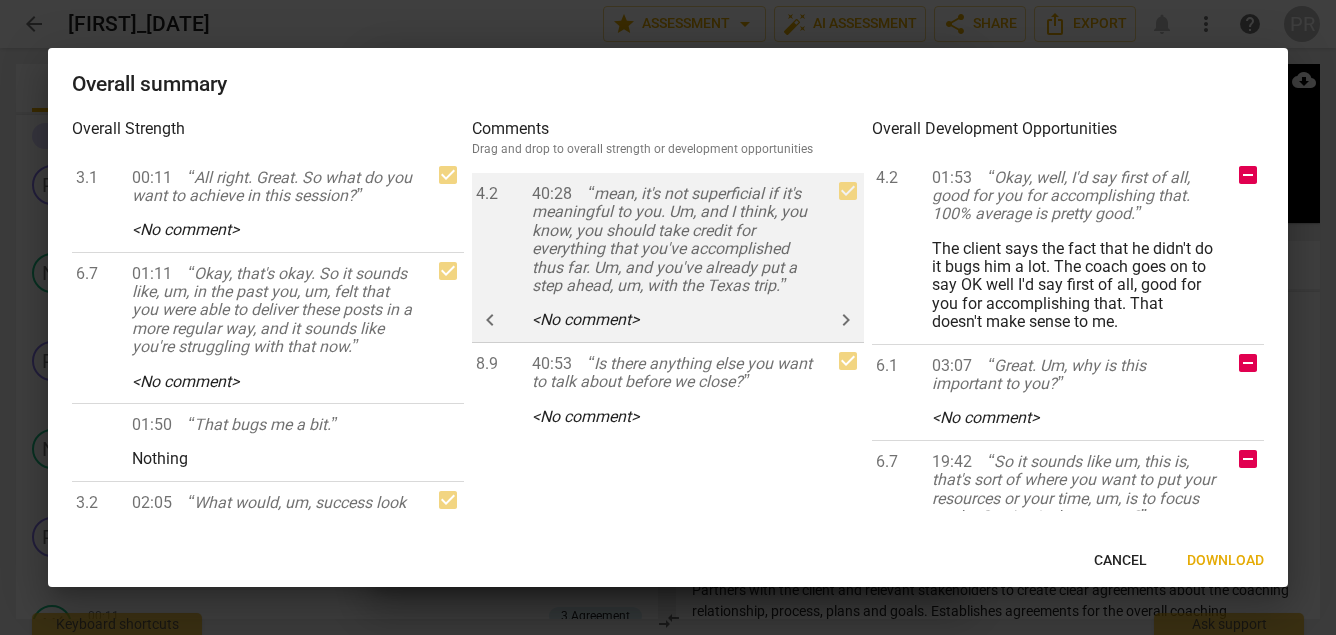 click on "keyboard_arrow_left" at bounding box center (490, 320) 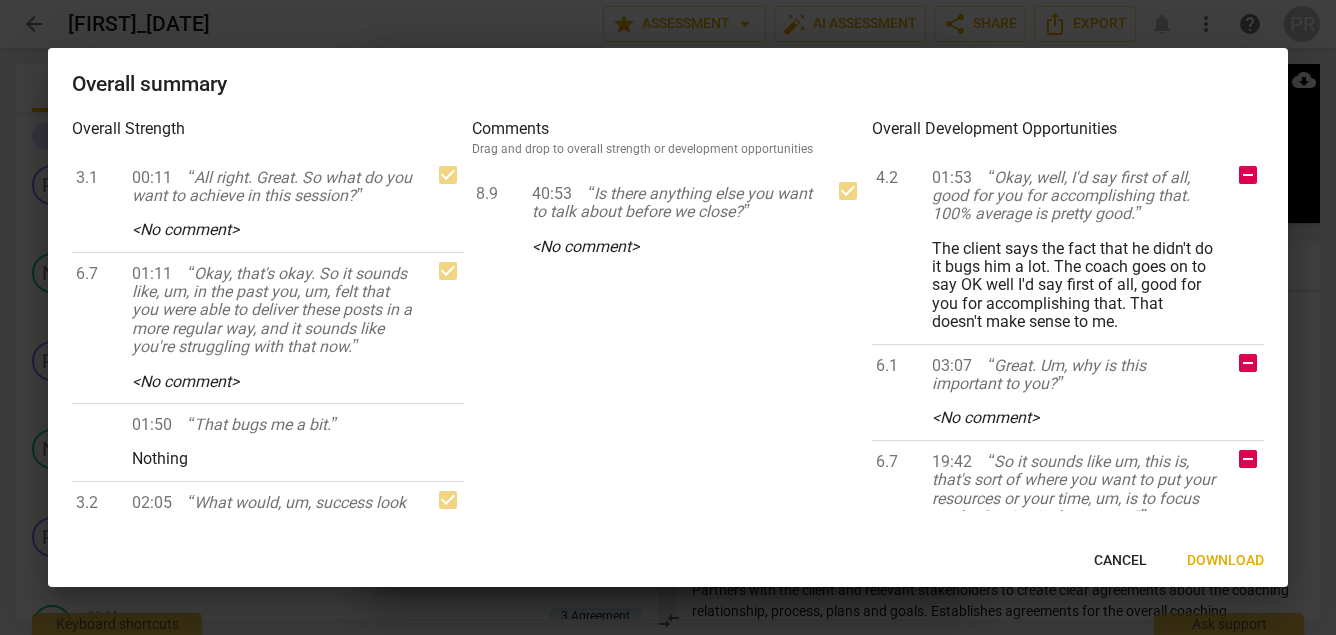 click on "[NUMBER] [TIME] Is there anything else you want to talk about before we close? < No comment > keyboard_arrow_left keyboard_arrow_right" at bounding box center (668, 342) 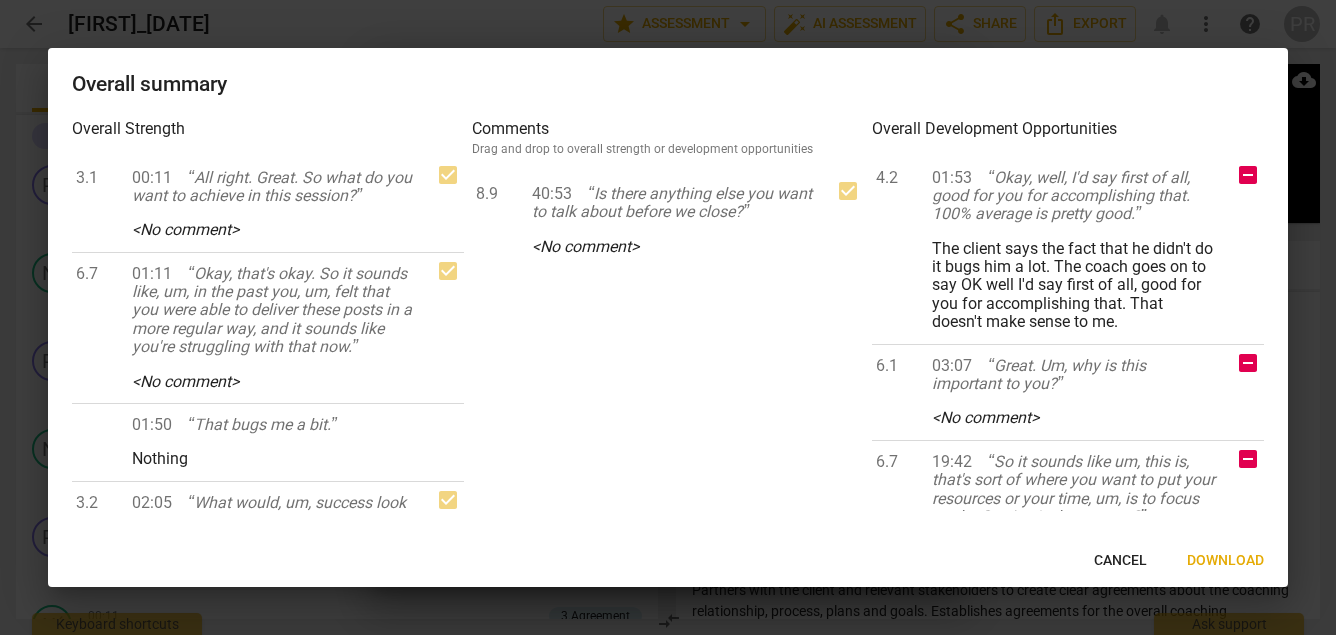 click on "[NUMBER] [TIME] Is there anything else you want to talk about before we close? < No comment > keyboard_arrow_left keyboard_arrow_right" at bounding box center (668, 342) 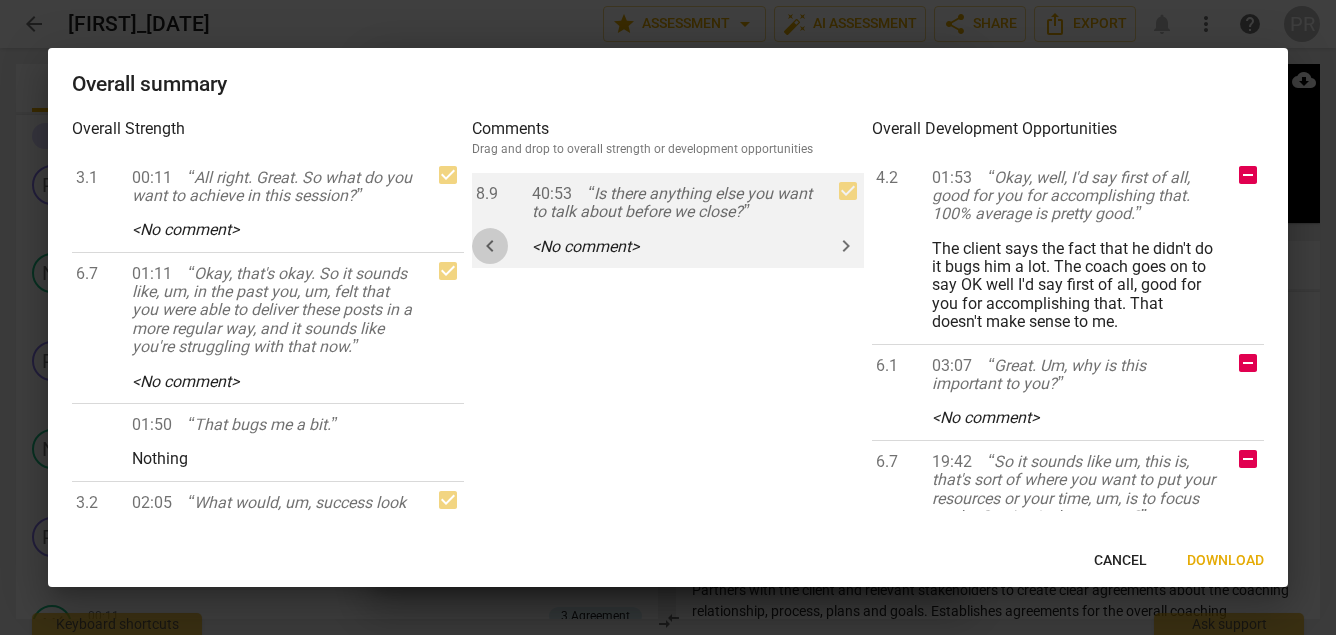 click on "keyboard_arrow_left" at bounding box center [490, 246] 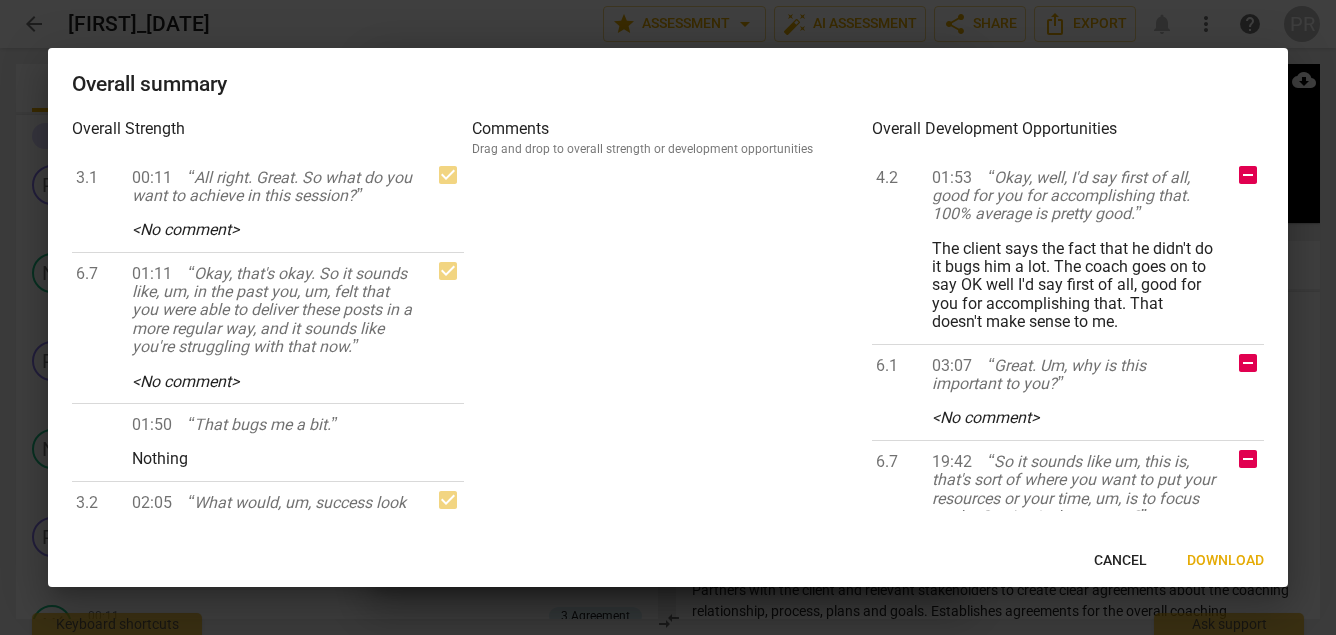click on "Download" at bounding box center (1225, 561) 